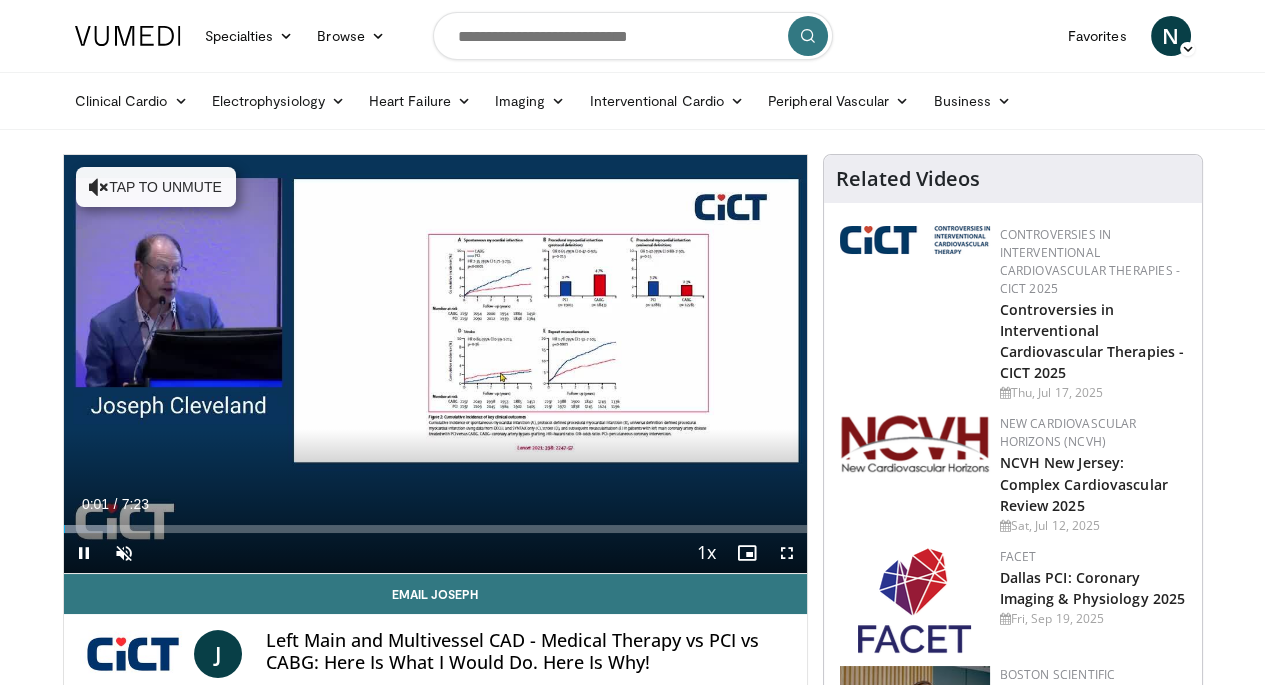 scroll, scrollTop: 35, scrollLeft: 0, axis: vertical 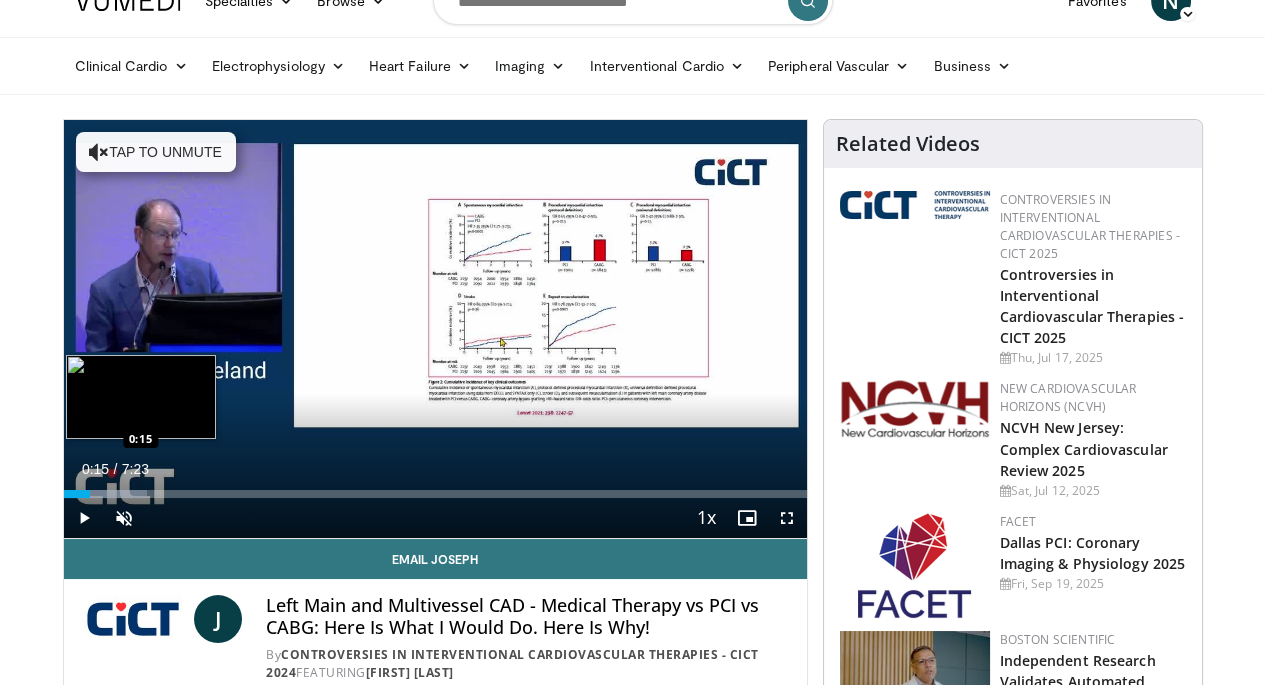 click at bounding box center (105, 494) 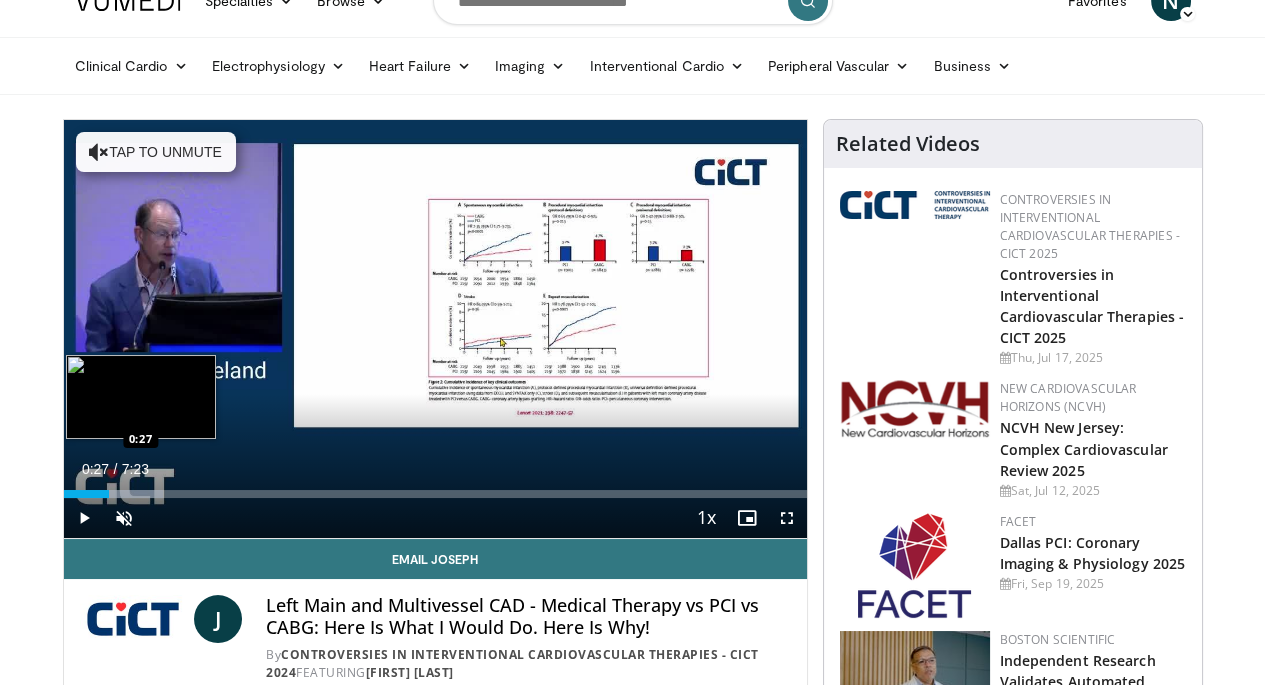 click at bounding box center [114, 494] 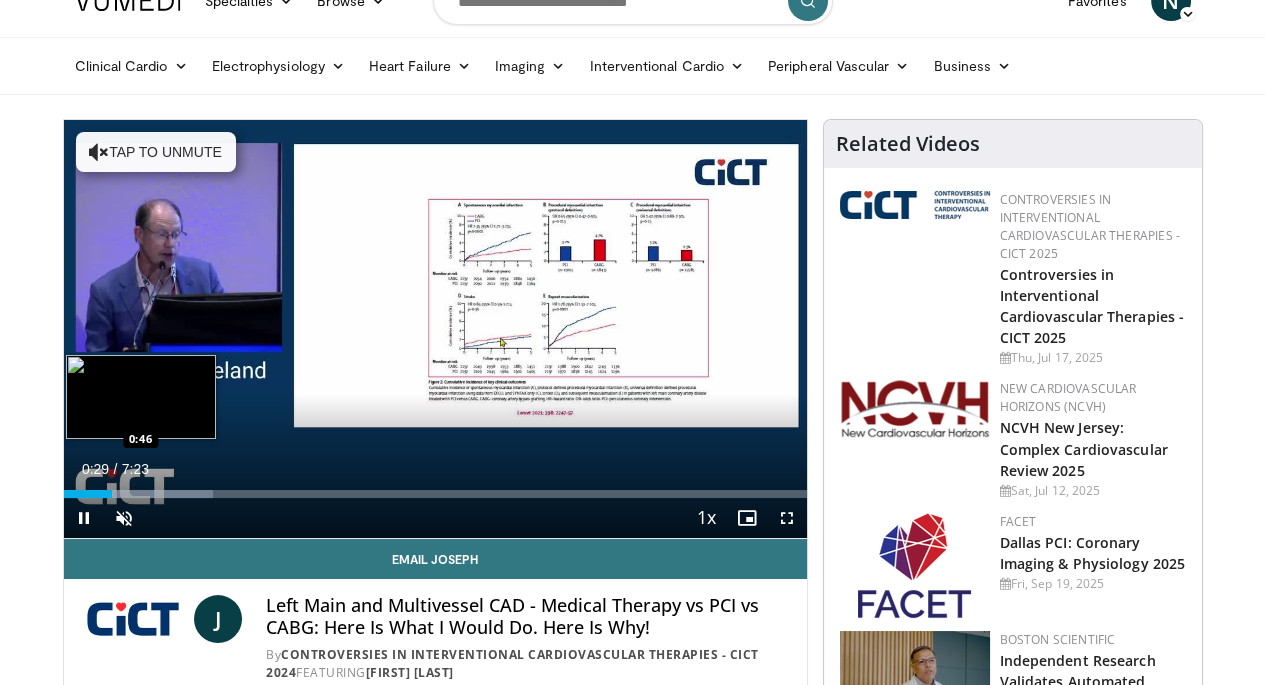 drag, startPoint x: 88, startPoint y: 526, endPoint x: 99, endPoint y: 530, distance: 11.7046995 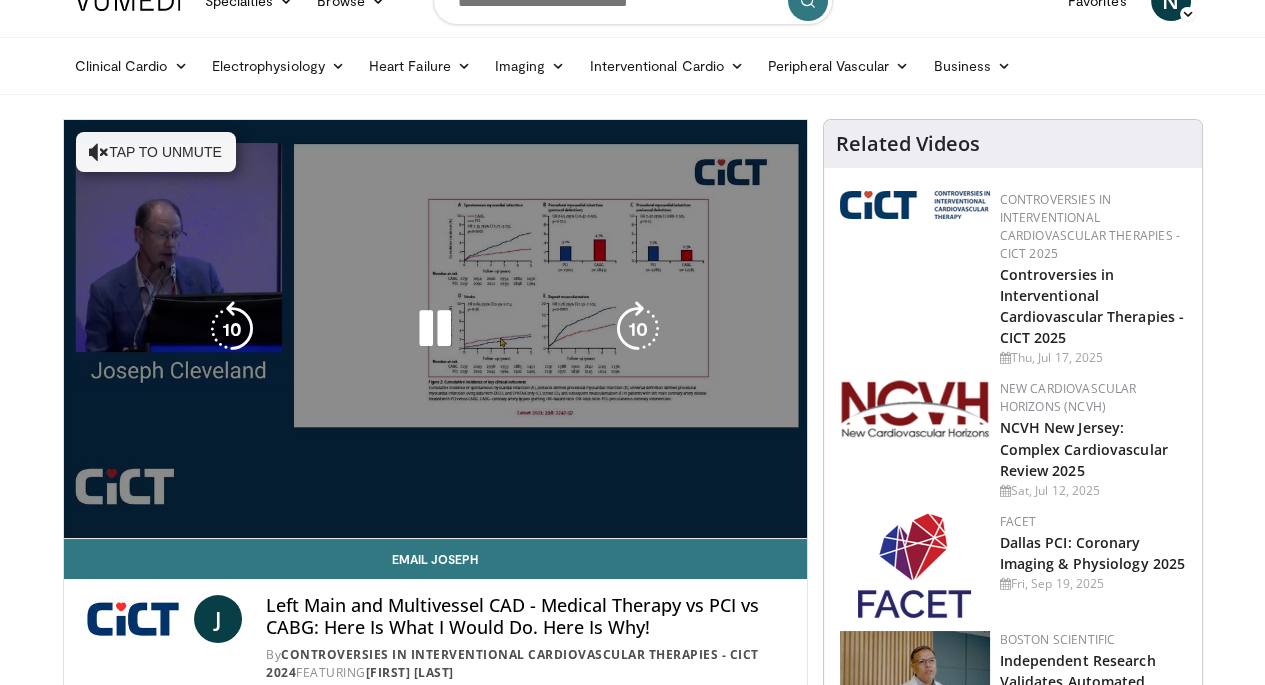 click on "**********" at bounding box center [435, 329] 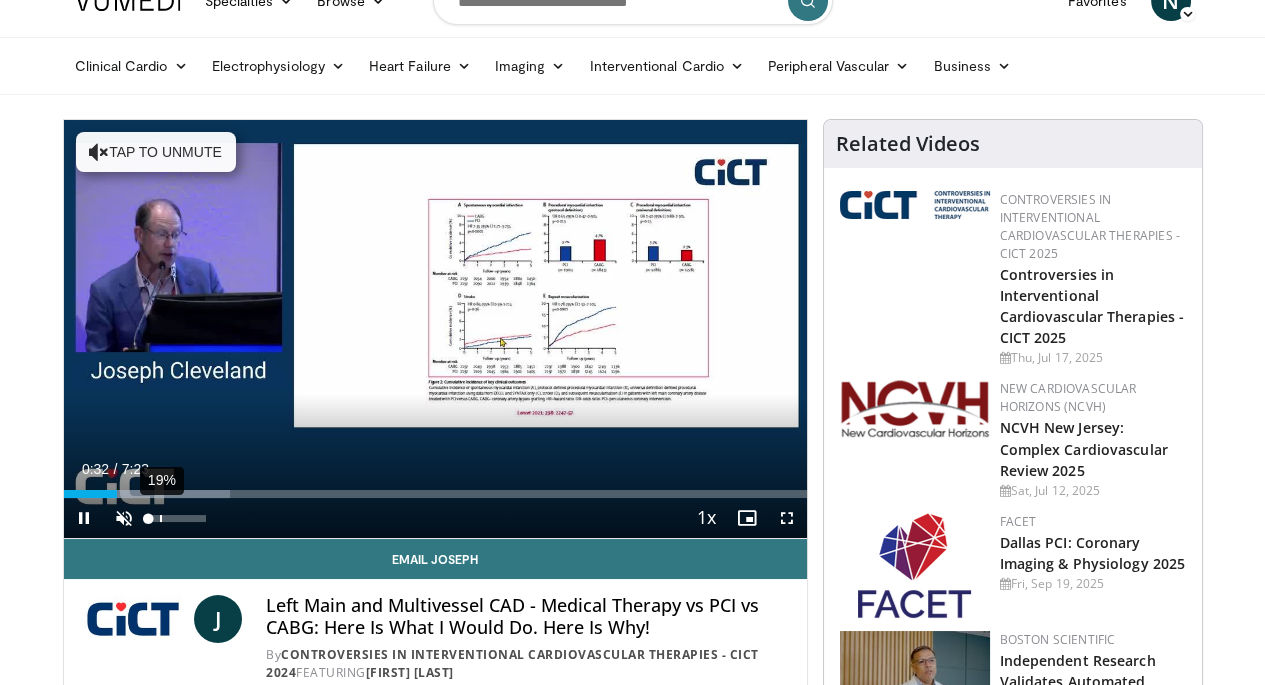 click on "19%" at bounding box center (178, 518) 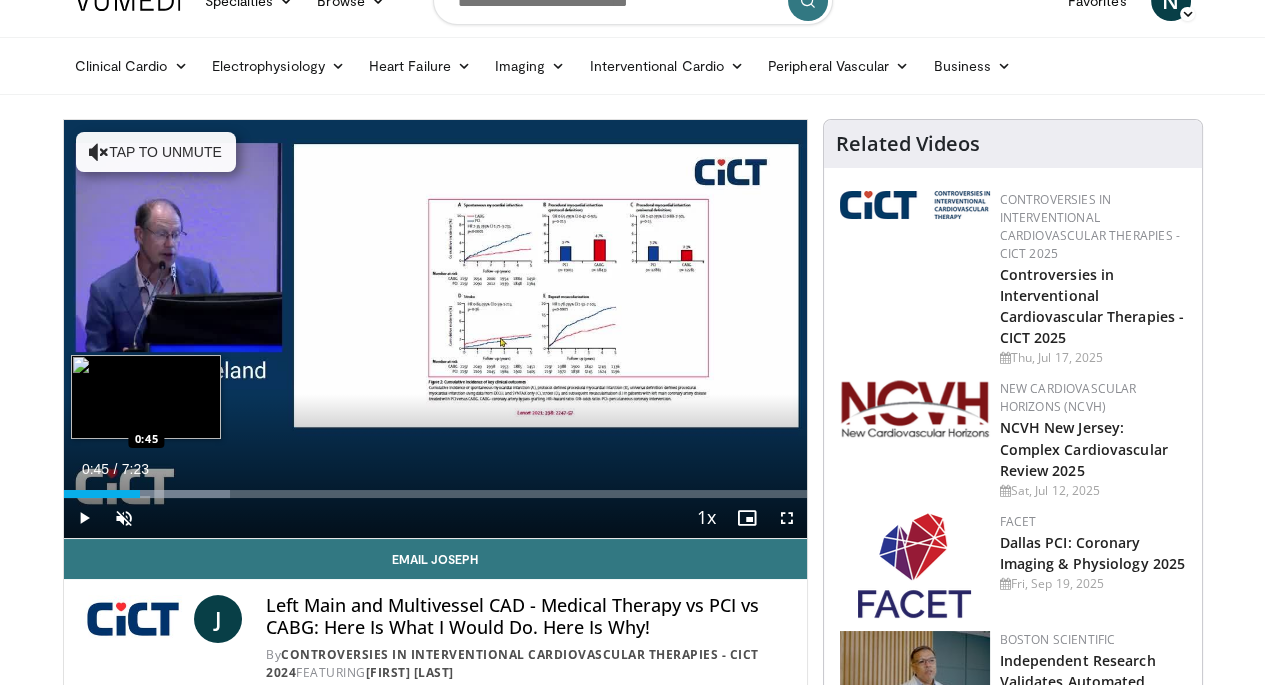 click on "Loaded :  22.38% 0:45 0:45" at bounding box center (435, 494) 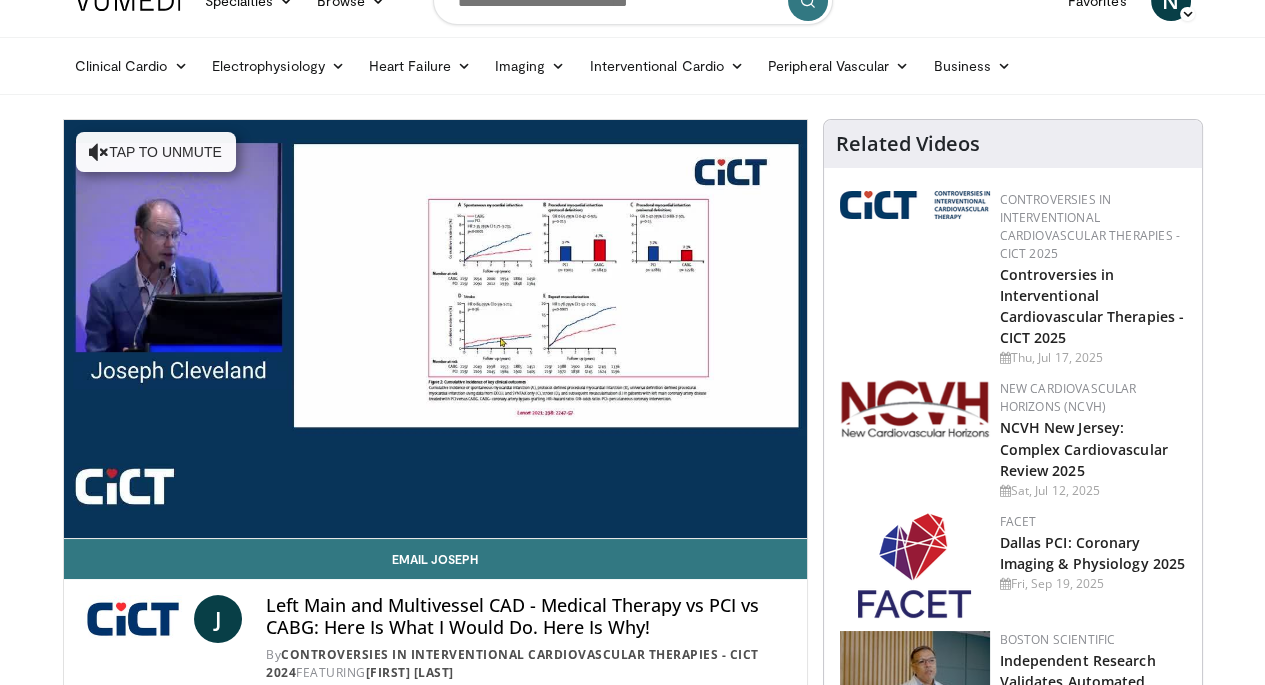 click on "**********" at bounding box center [435, 329] 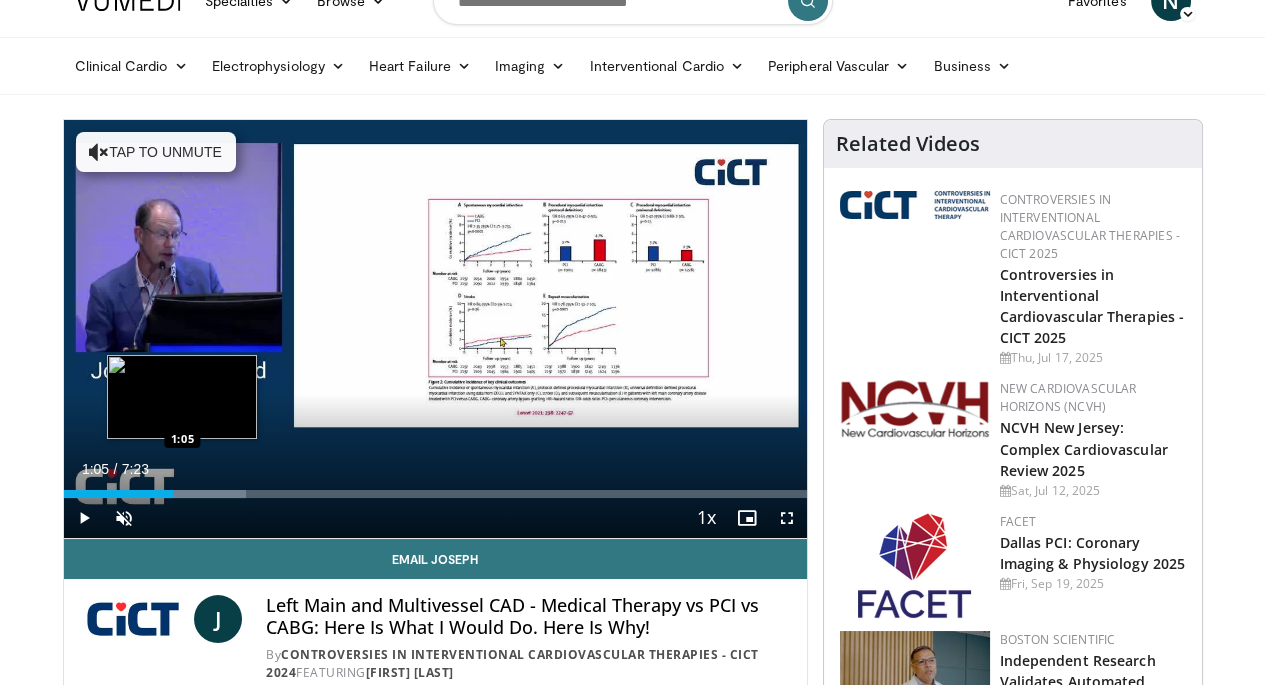 click at bounding box center [168, 494] 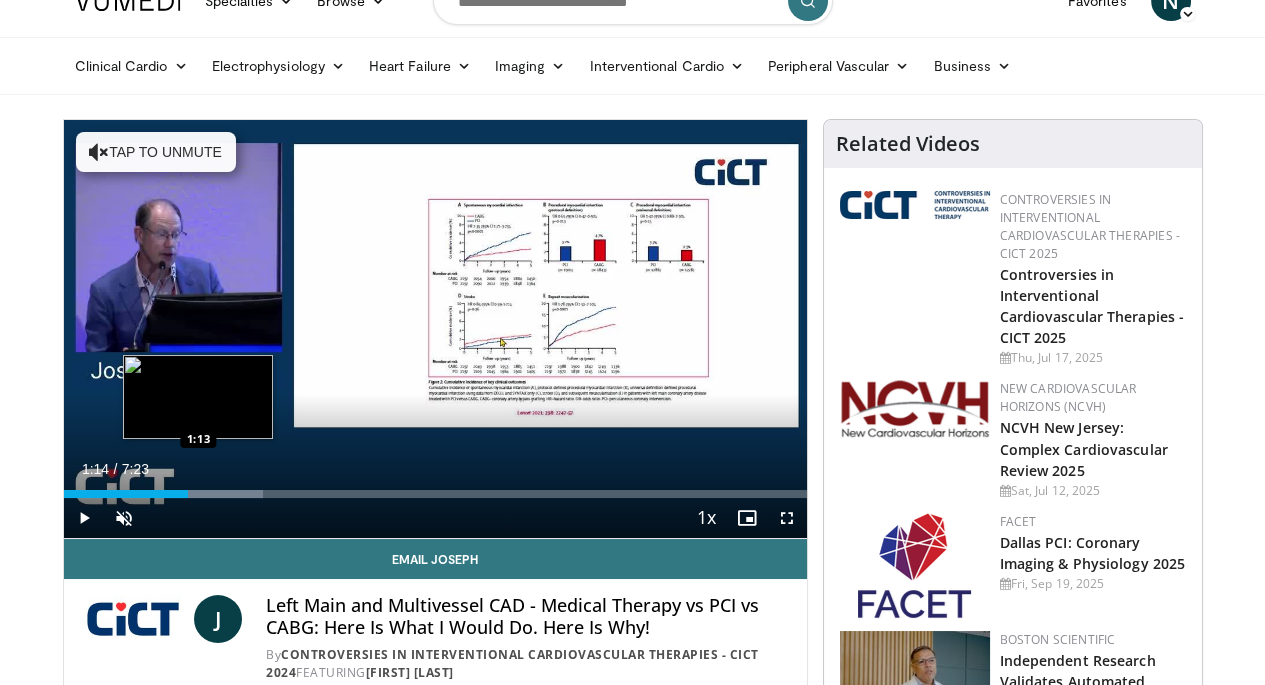 click on "Loaded :  26.86% 1:14 1:13" at bounding box center [435, 494] 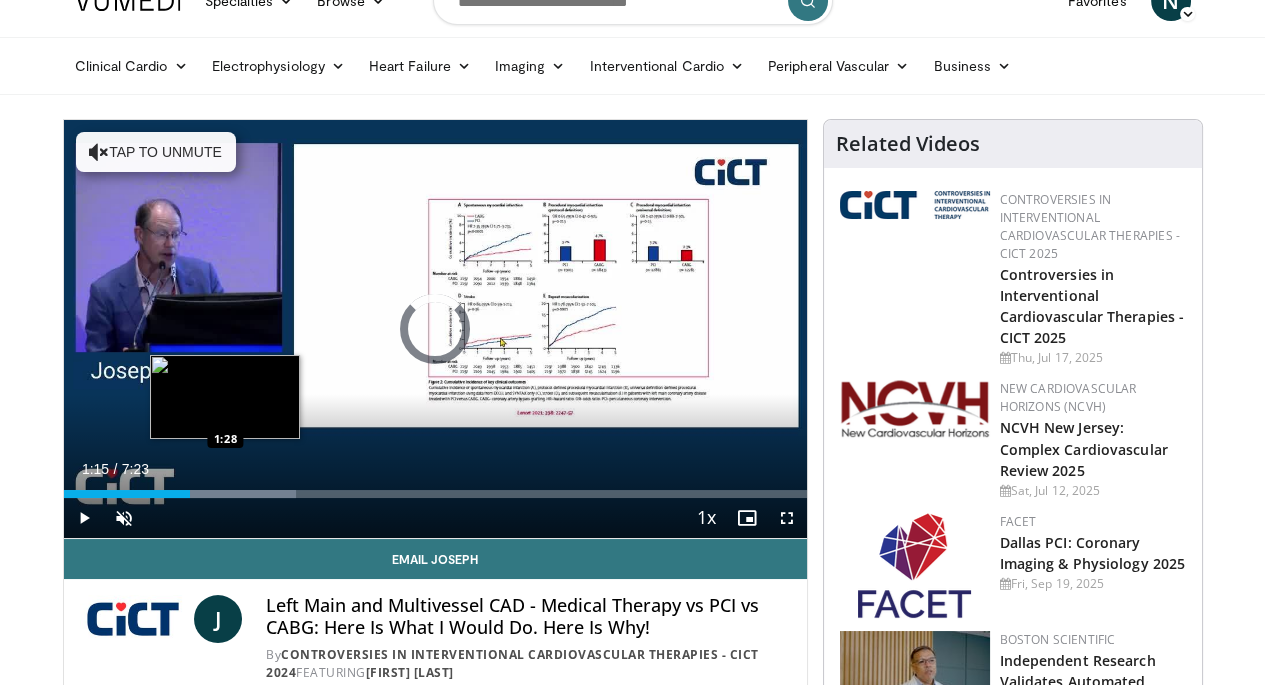 click at bounding box center (219, 494) 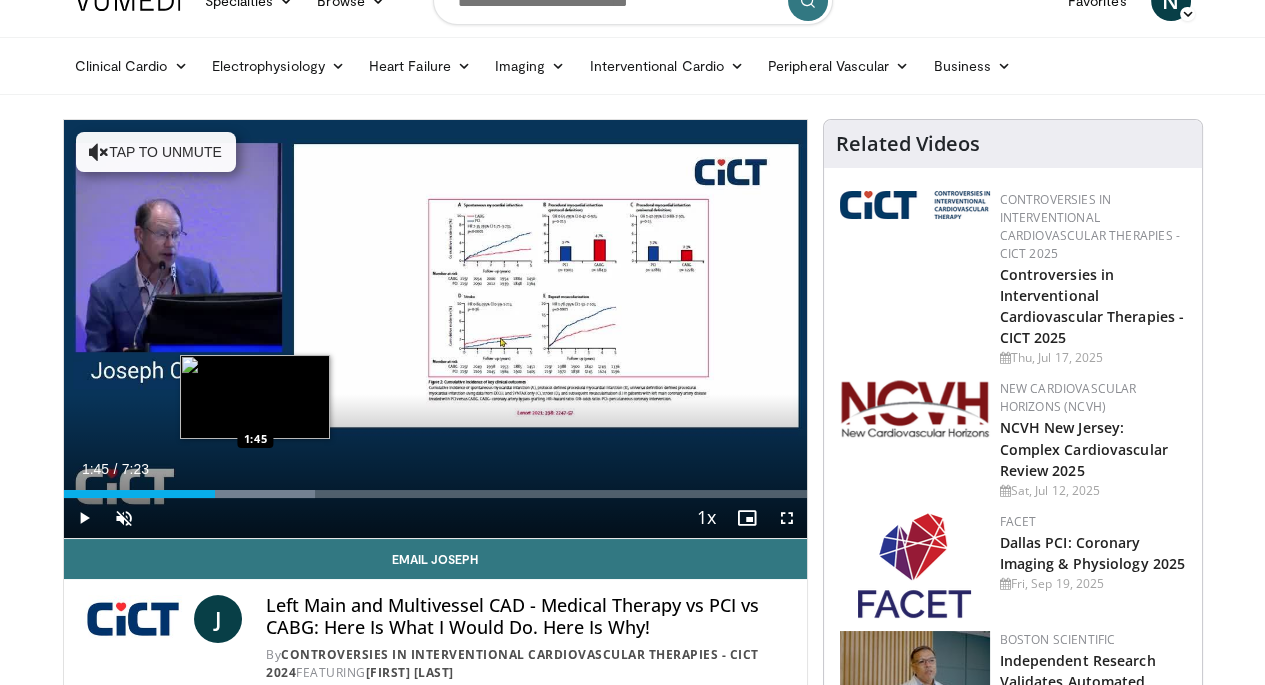 click at bounding box center [241, 494] 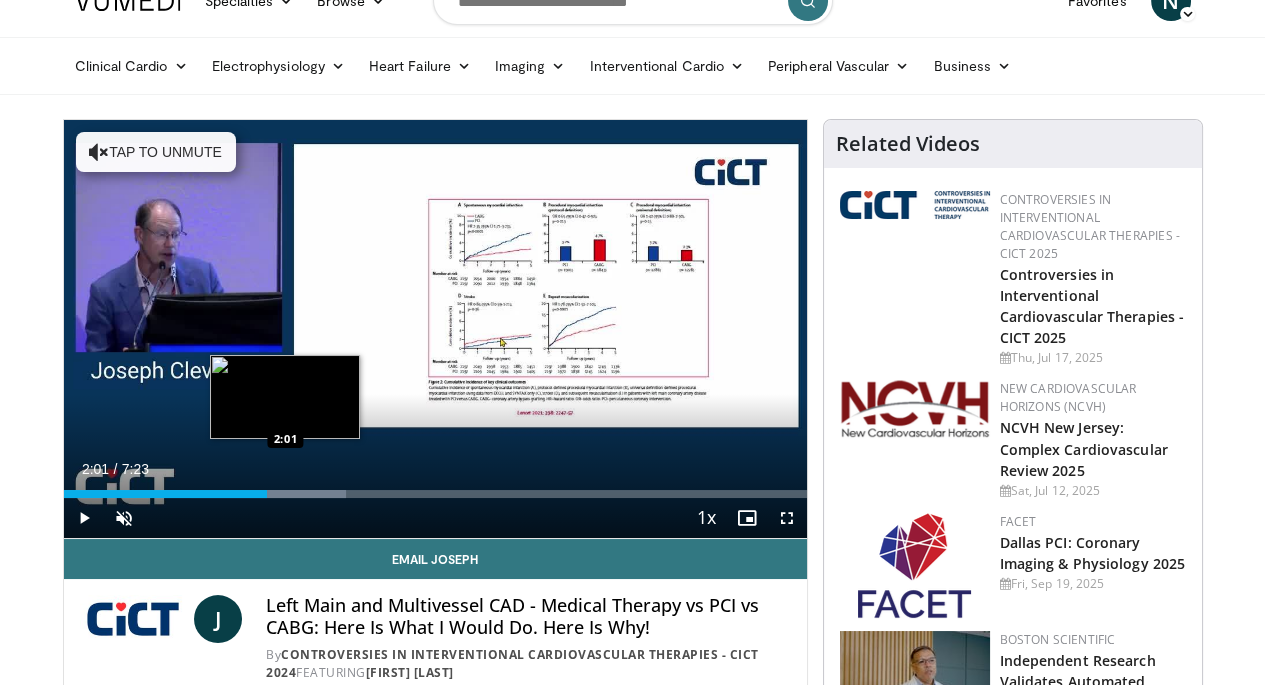 click on "Loaded :  38.05% 2:01 2:01" at bounding box center (435, 494) 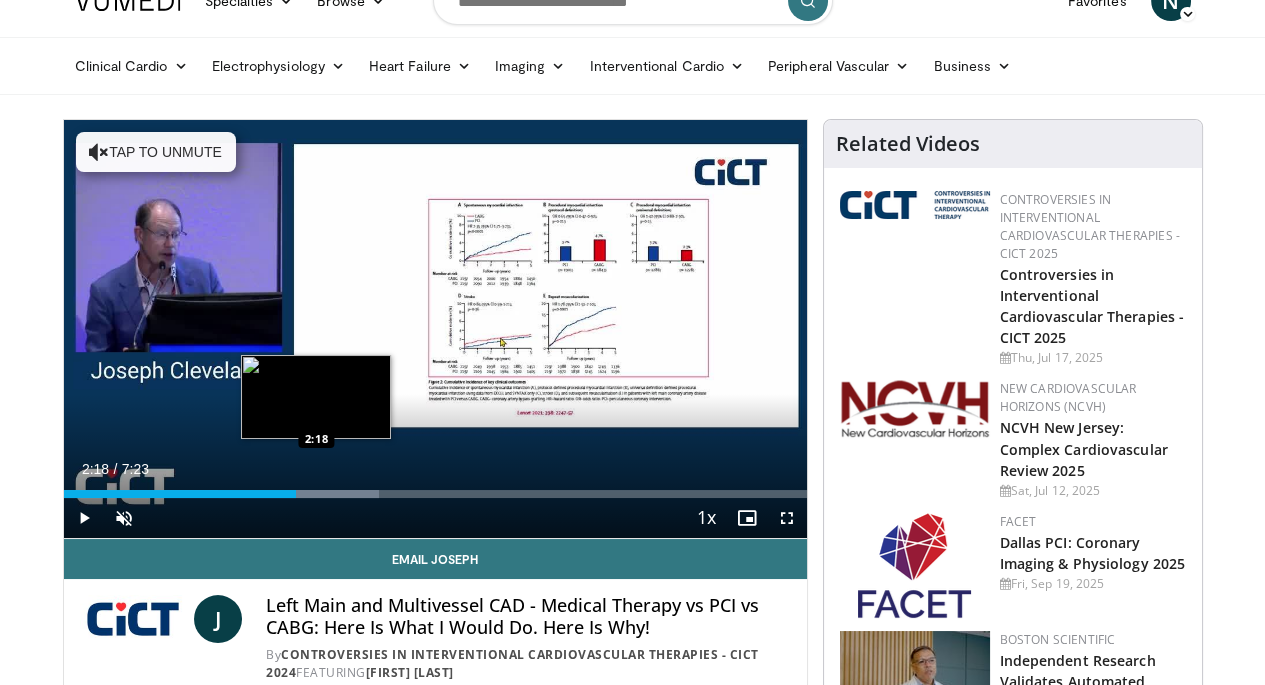 click at bounding box center (299, 494) 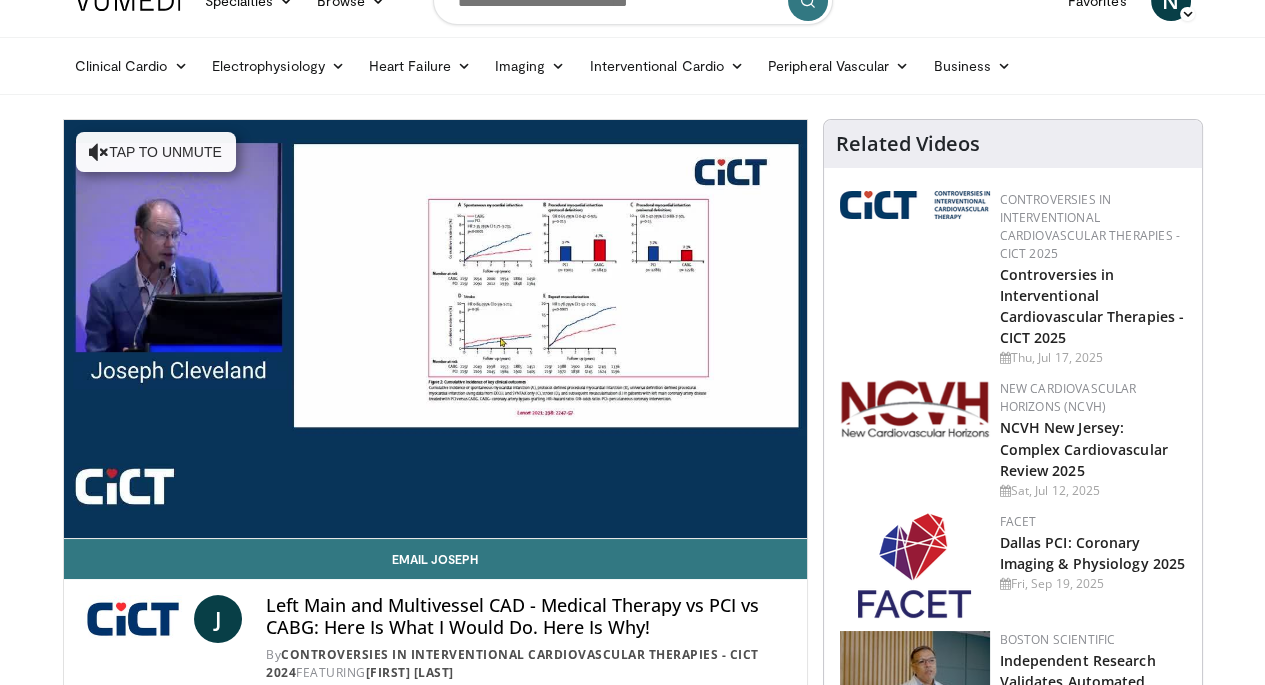 click on "10 seconds
Tap to unmute" at bounding box center (435, 329) 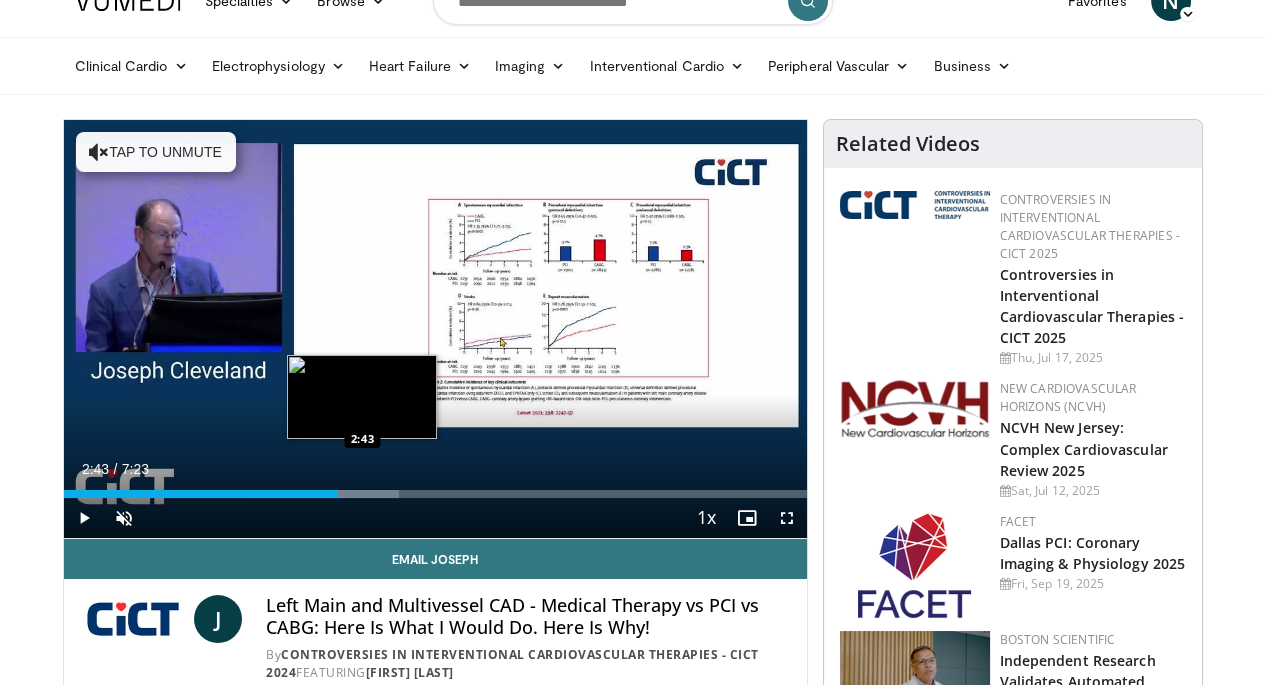 click on "Loaded :  45.15% 2:43 2:43" at bounding box center [435, 494] 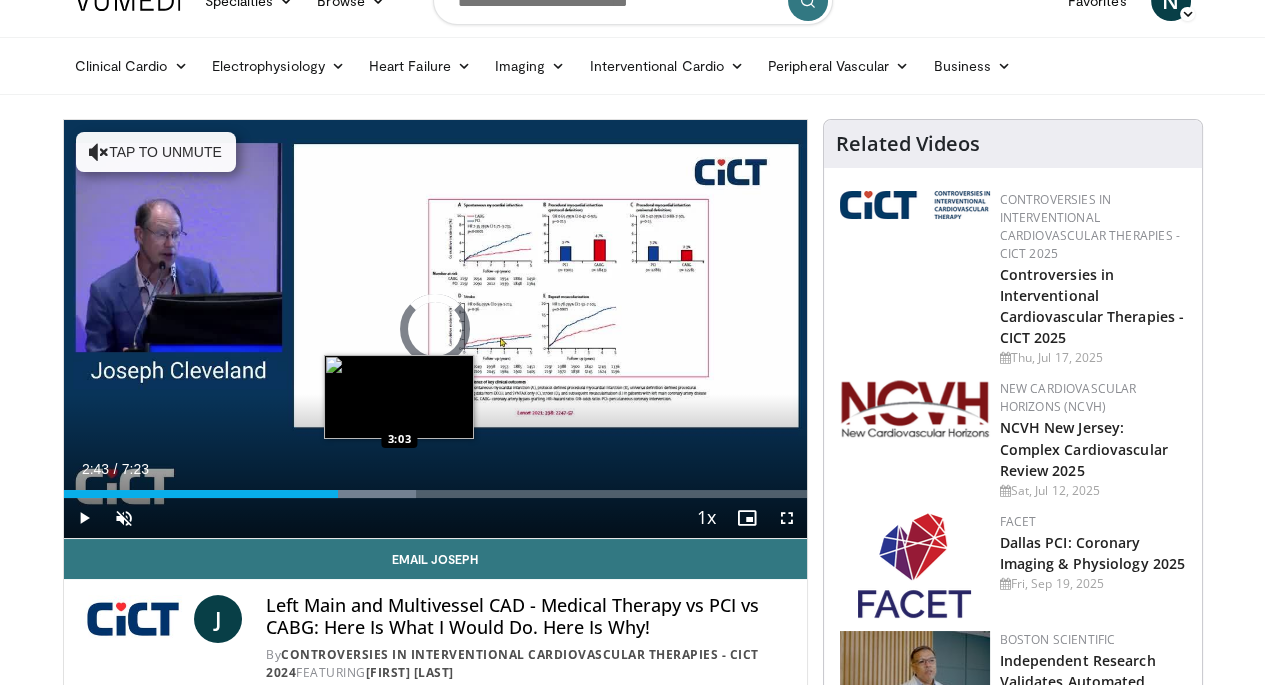click at bounding box center (351, 494) 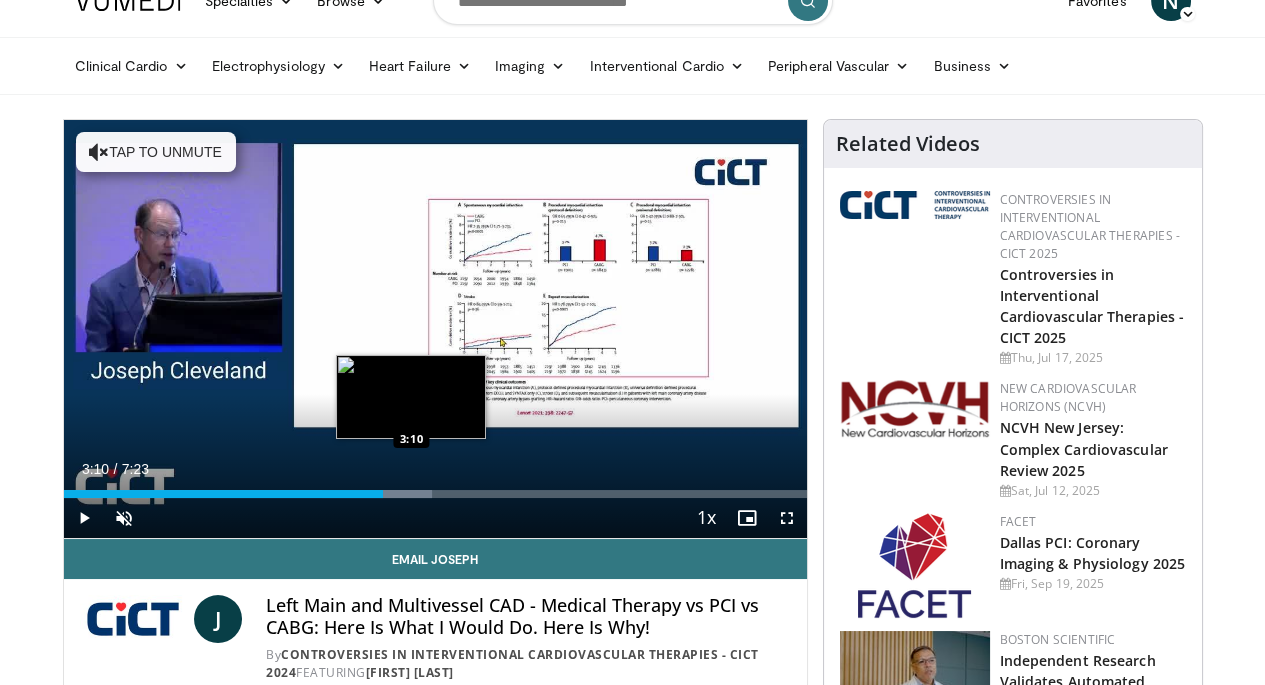 click on "Loaded :  49.66% 3:10 3:10" at bounding box center [435, 494] 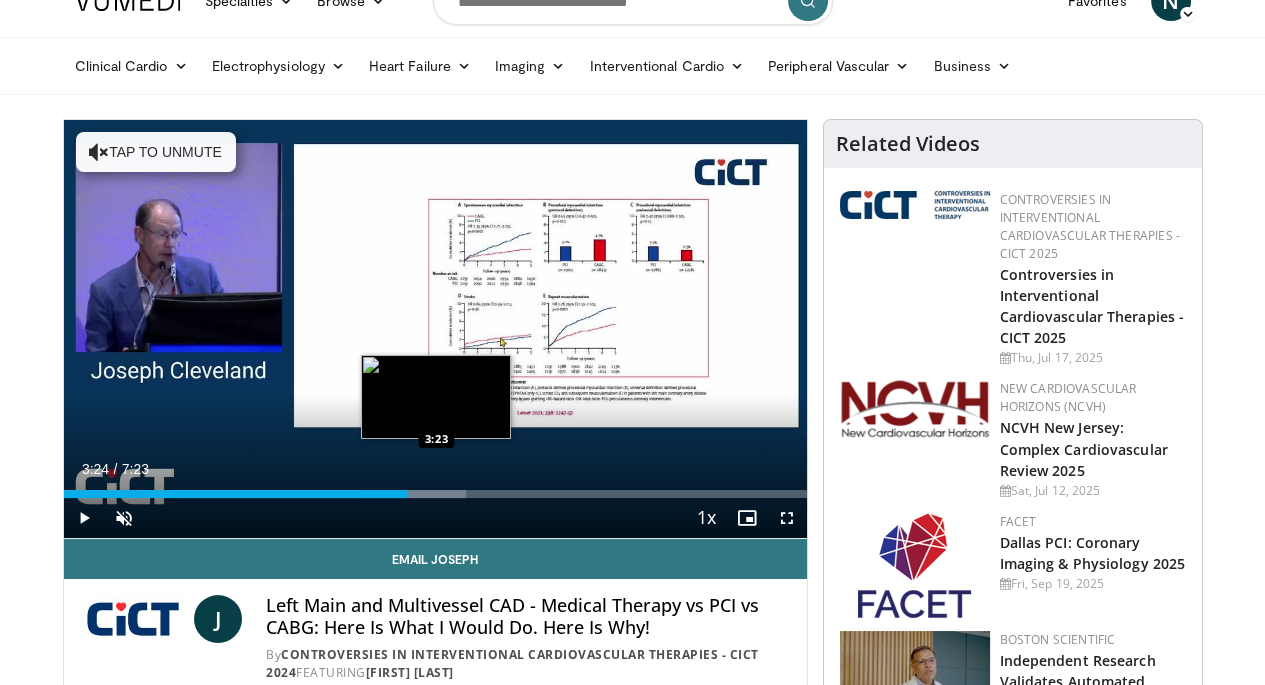 click at bounding box center (412, 494) 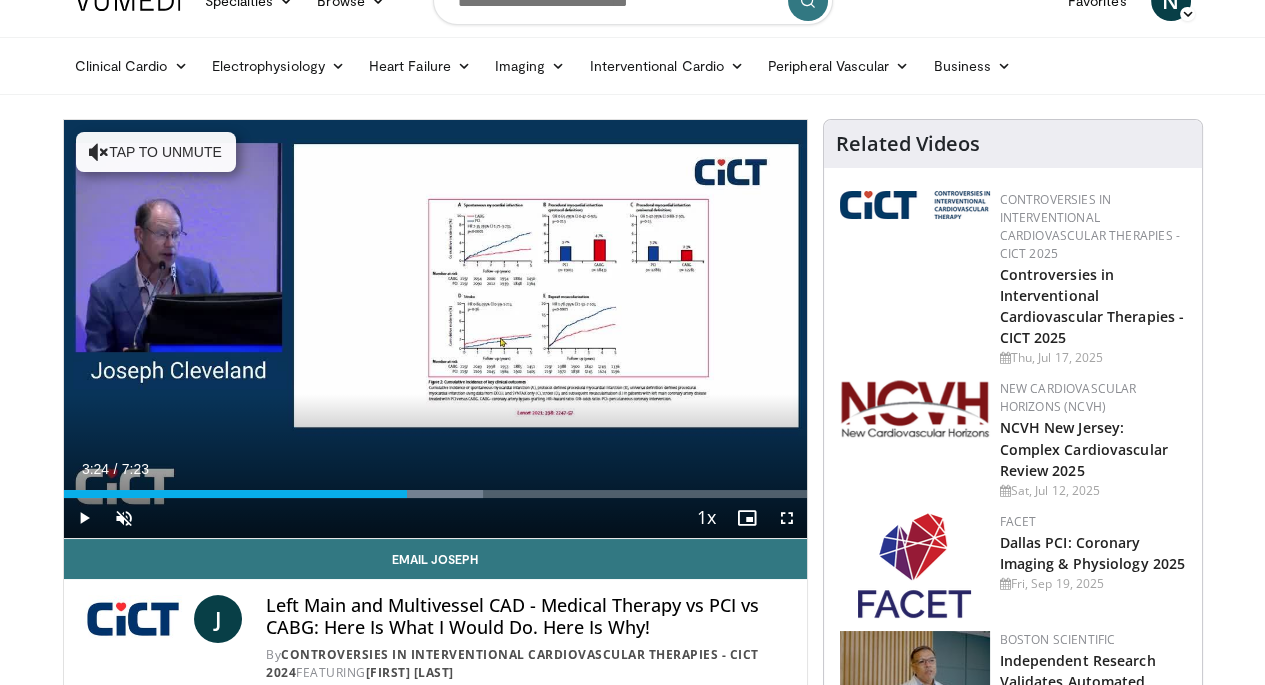 click on "Current Time  3:24 / Duration  7:23 Play Skip Backward Skip Forward Unmute 19% Loaded :  56.43% 3:24 3:42 Stream Type  LIVE Seek to live, currently behind live LIVE   1x Playback Rate 0.5x 0.75x 1x , selected 1.25x 1.5x 1.75x 2x Chapters Chapters Descriptions descriptions off , selected Captions captions settings , opens captions settings dialog captions off , selected Audio Track en (Main) , selected Fullscreen Enable picture-in-picture mode" at bounding box center (435, 518) 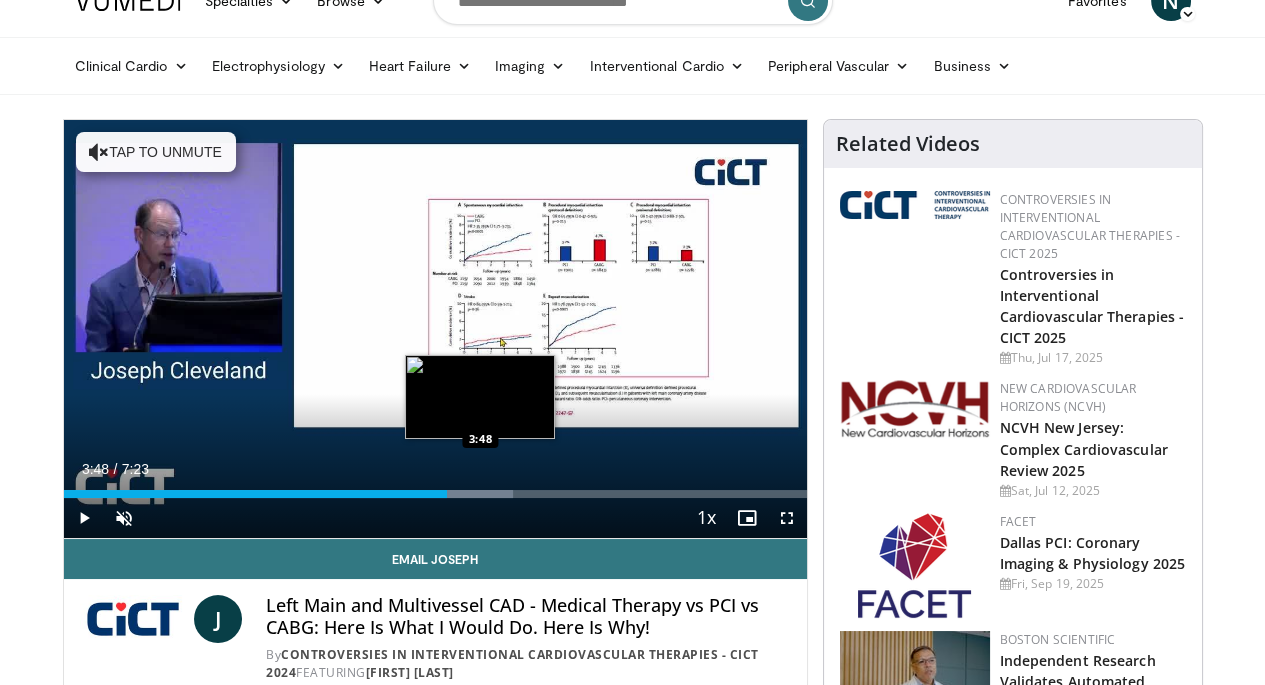 click on "Loaded :  60.45% 3:48 3:48" at bounding box center [435, 494] 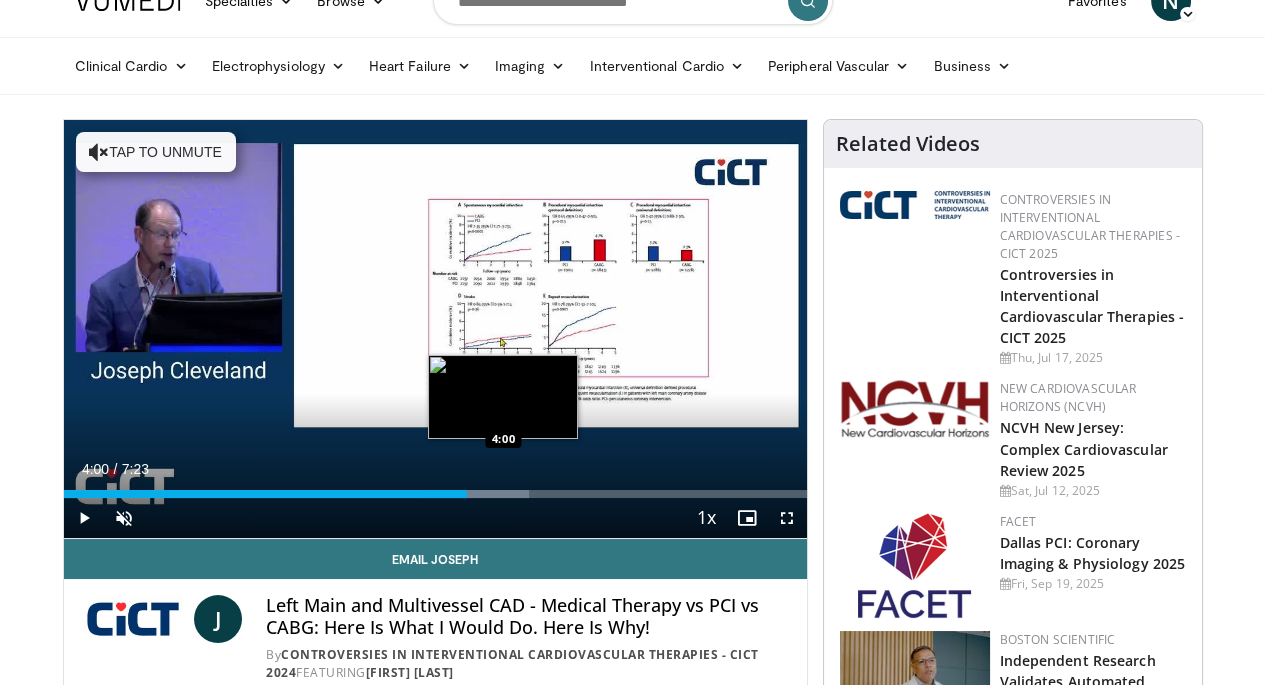 click at bounding box center (474, 494) 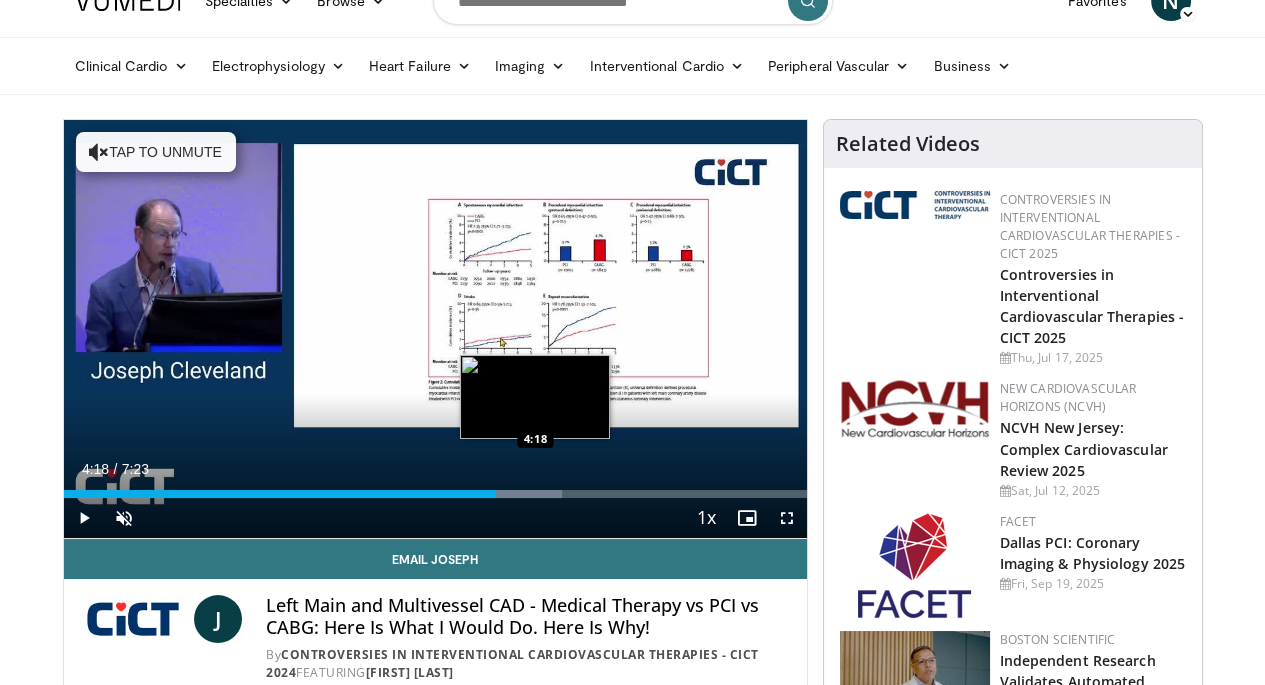 click on "Loaded :  67.16% 4:18 4:18" at bounding box center (435, 494) 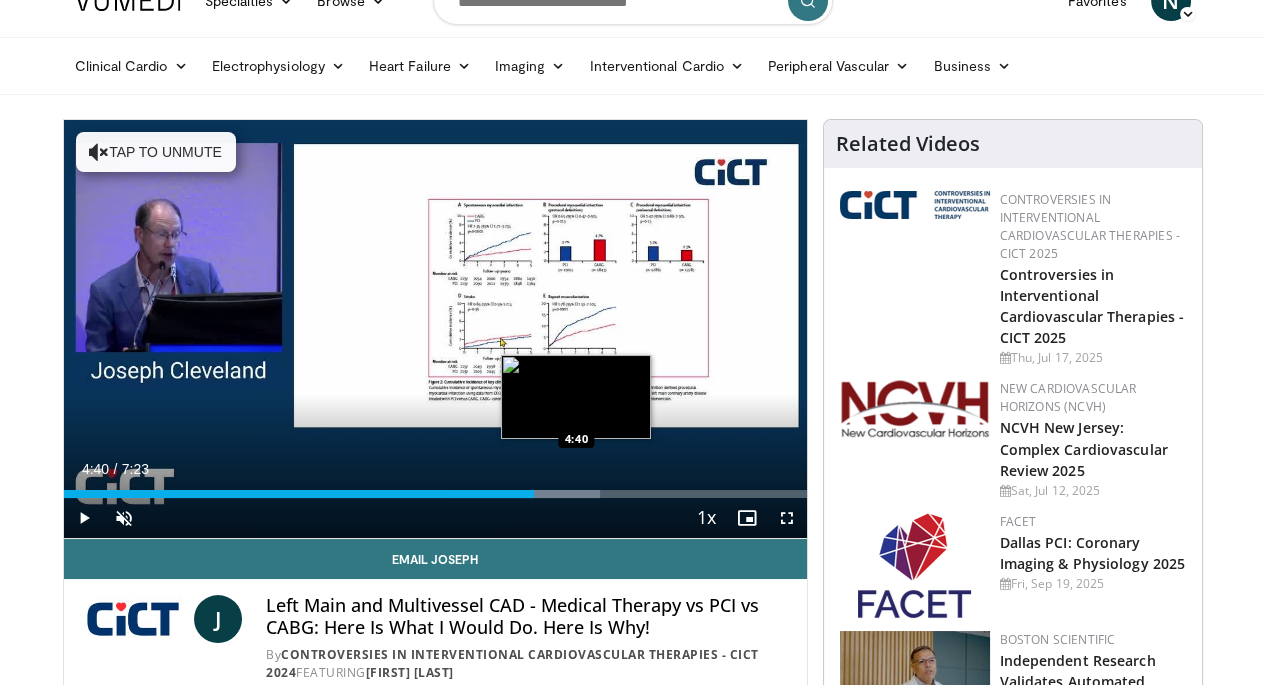 click at bounding box center [524, 494] 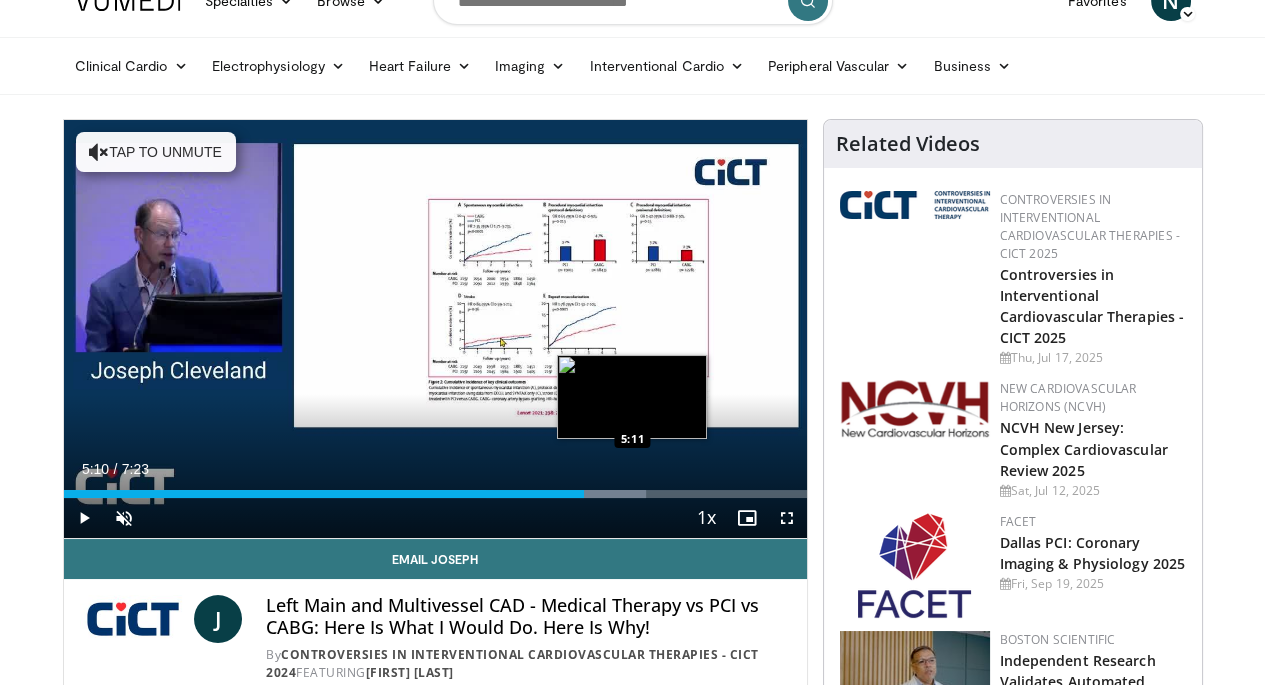click at bounding box center (566, 494) 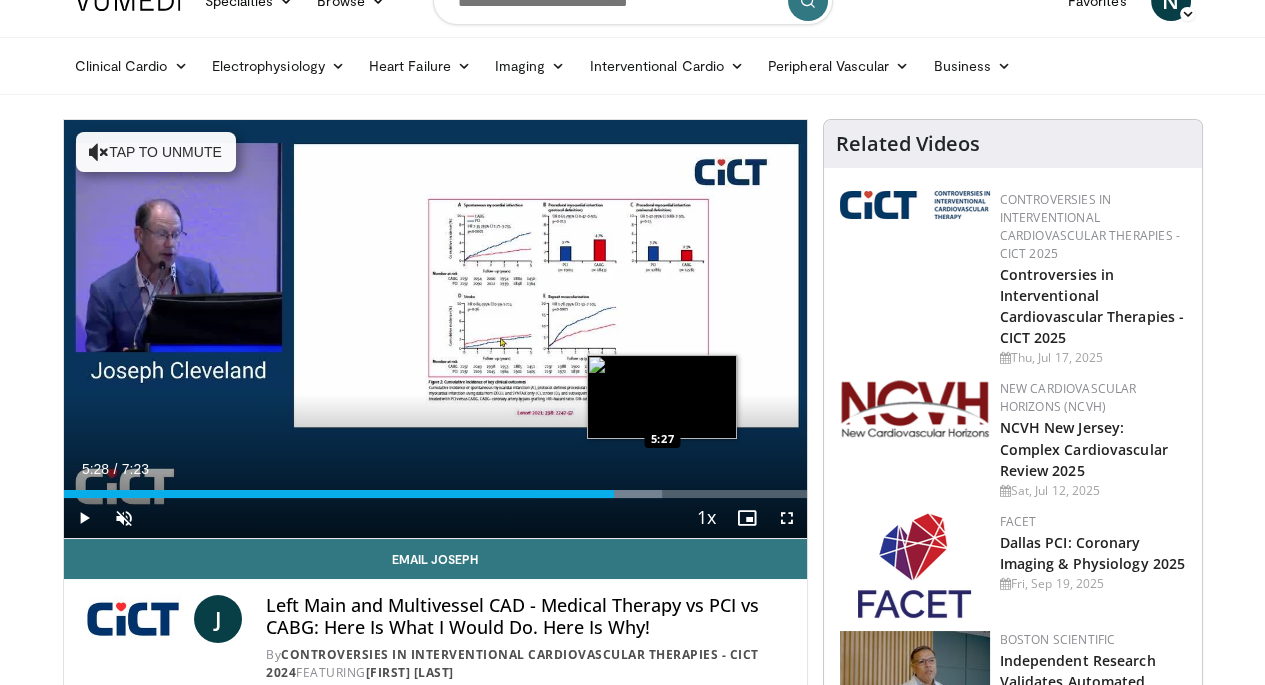click on "Loaded :  80.60% 5:28 5:27" at bounding box center (435, 494) 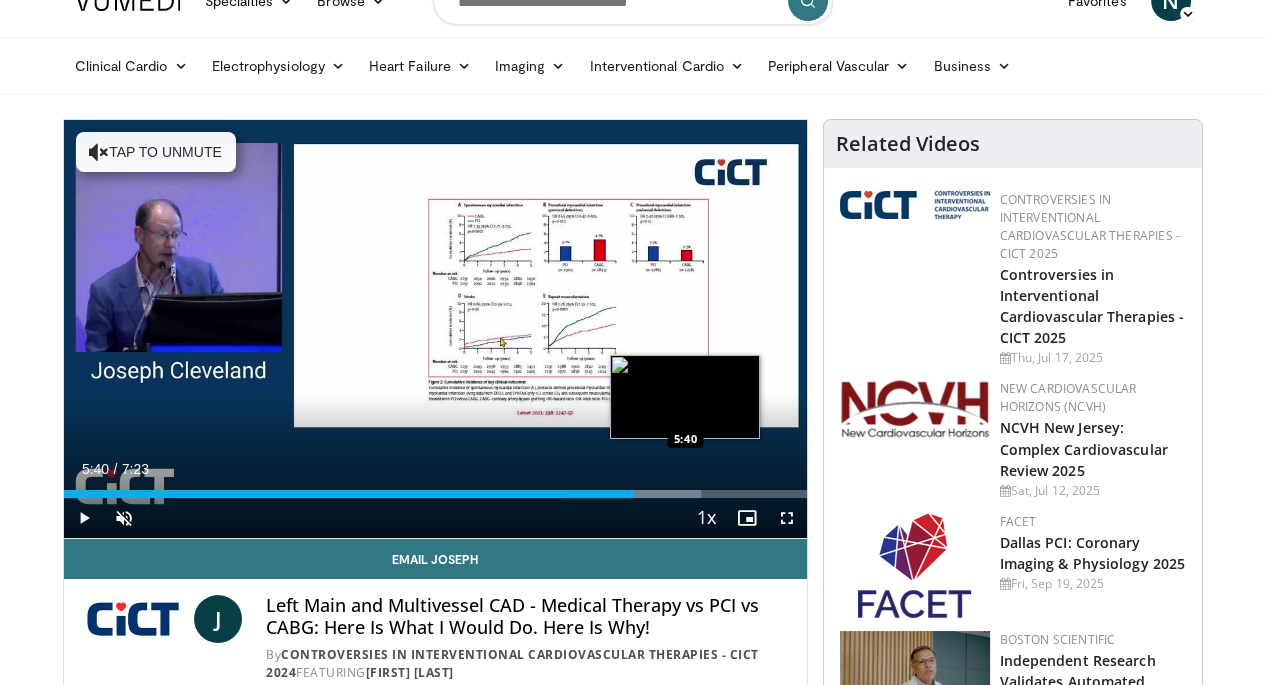 click at bounding box center [634, 494] 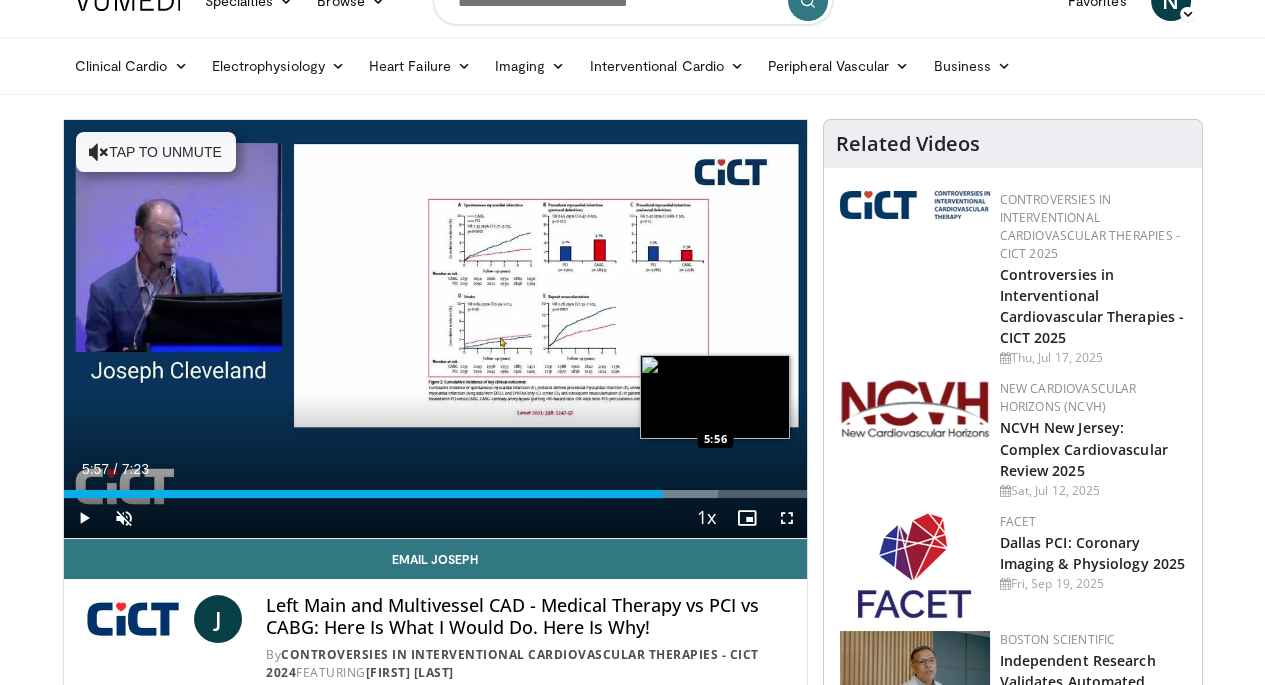 click at bounding box center [652, 494] 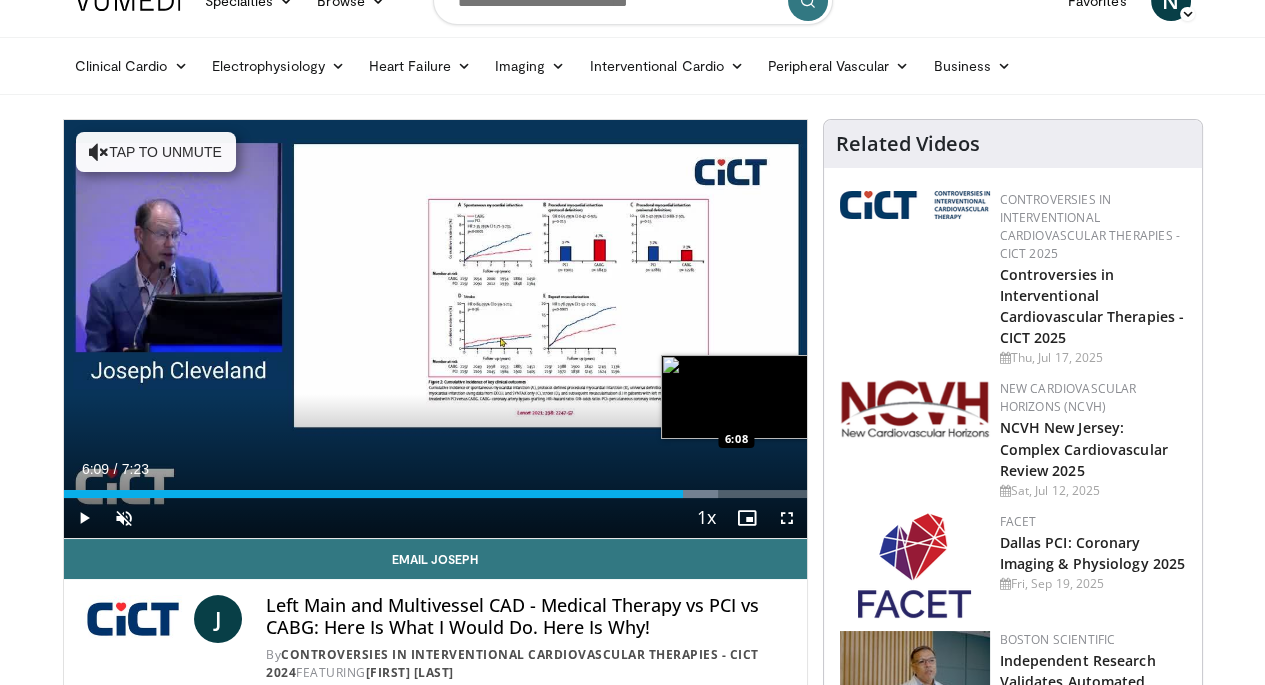 click at bounding box center [652, 494] 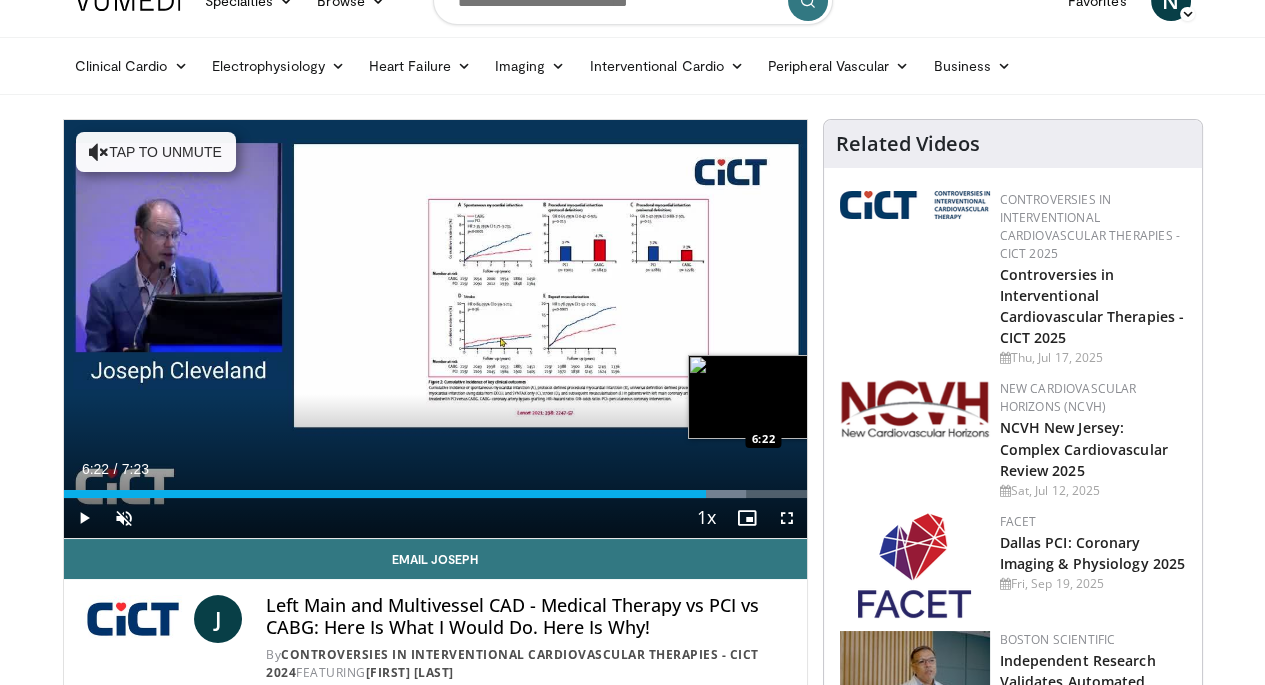 click on "Loaded :  91.80% 6:22 6:22" at bounding box center (435, 494) 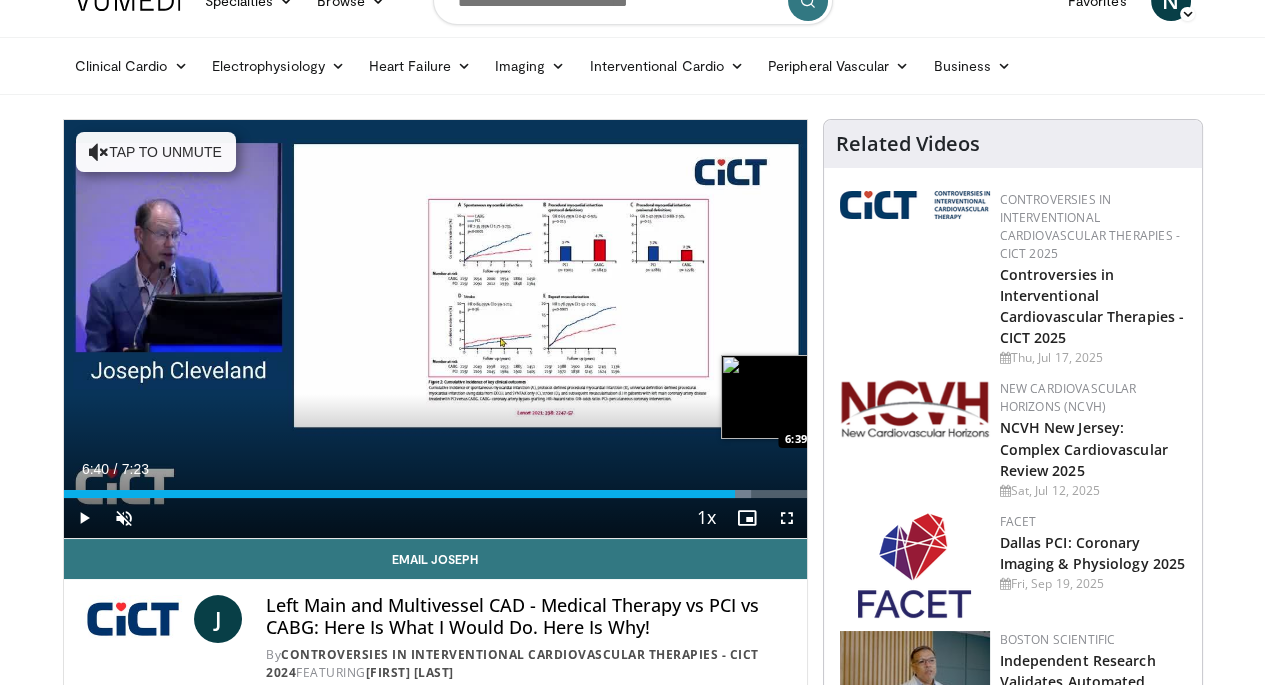 click at bounding box center (704, 494) 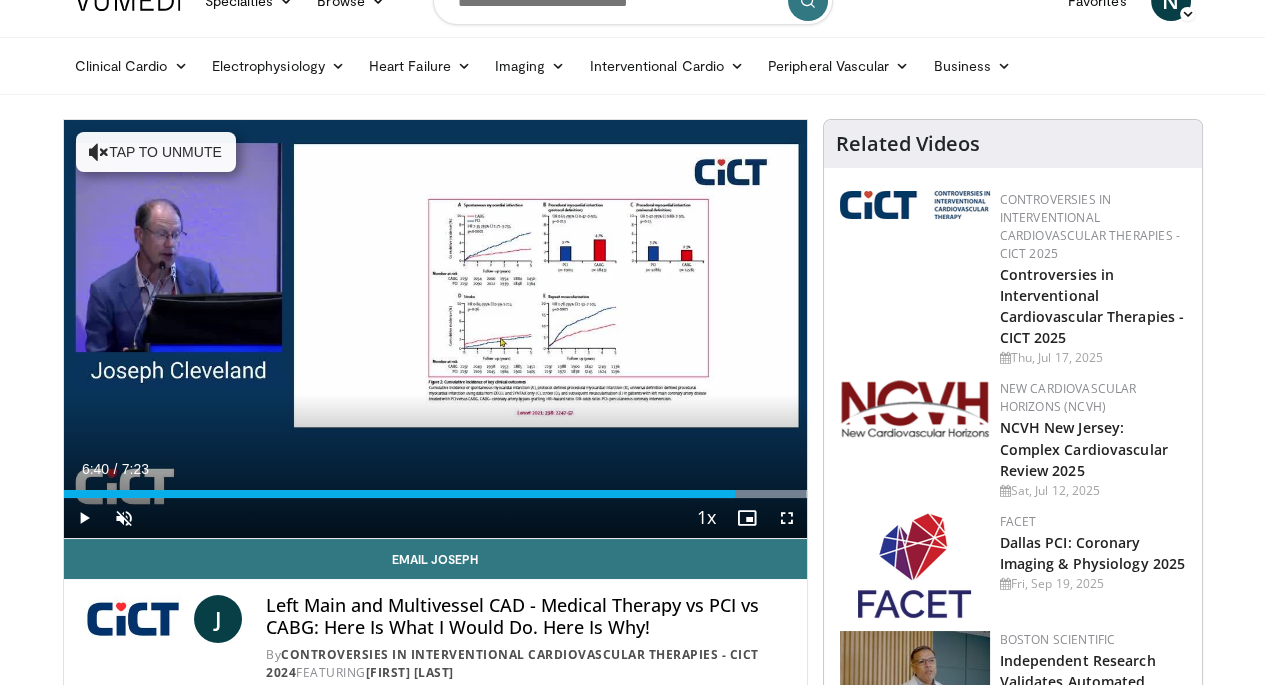 scroll, scrollTop: 0, scrollLeft: 0, axis: both 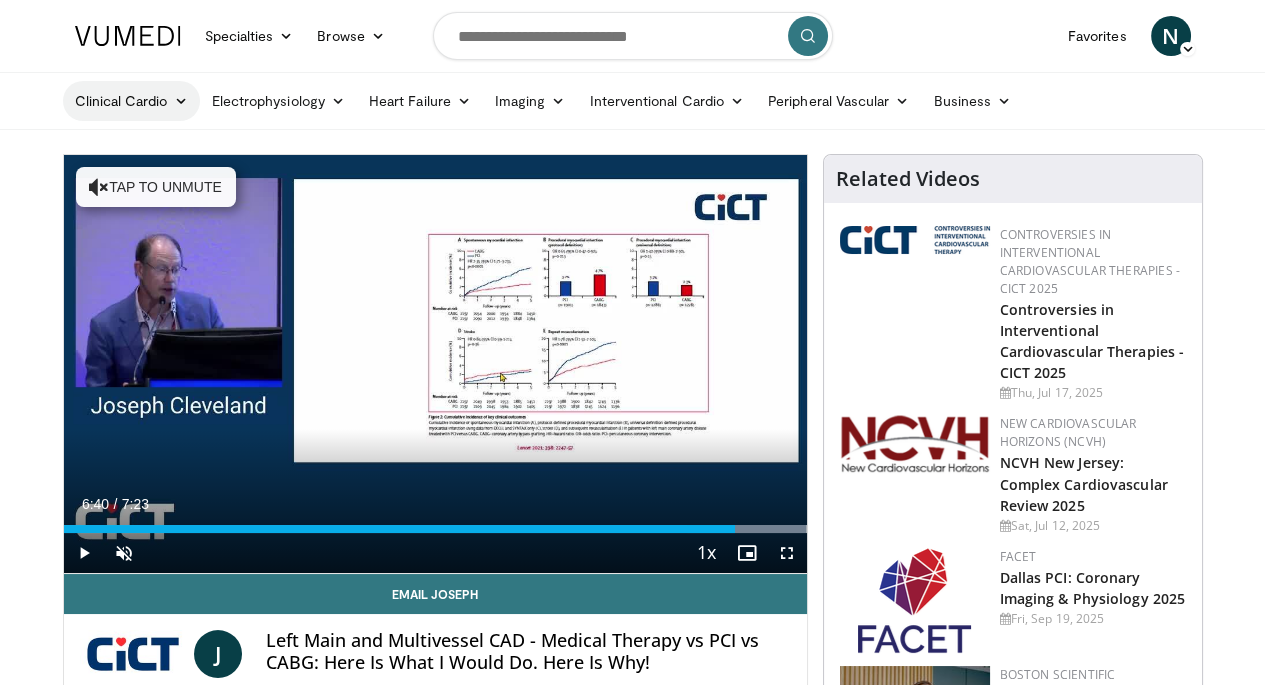 click on "Clinical Cardio" at bounding box center (131, 101) 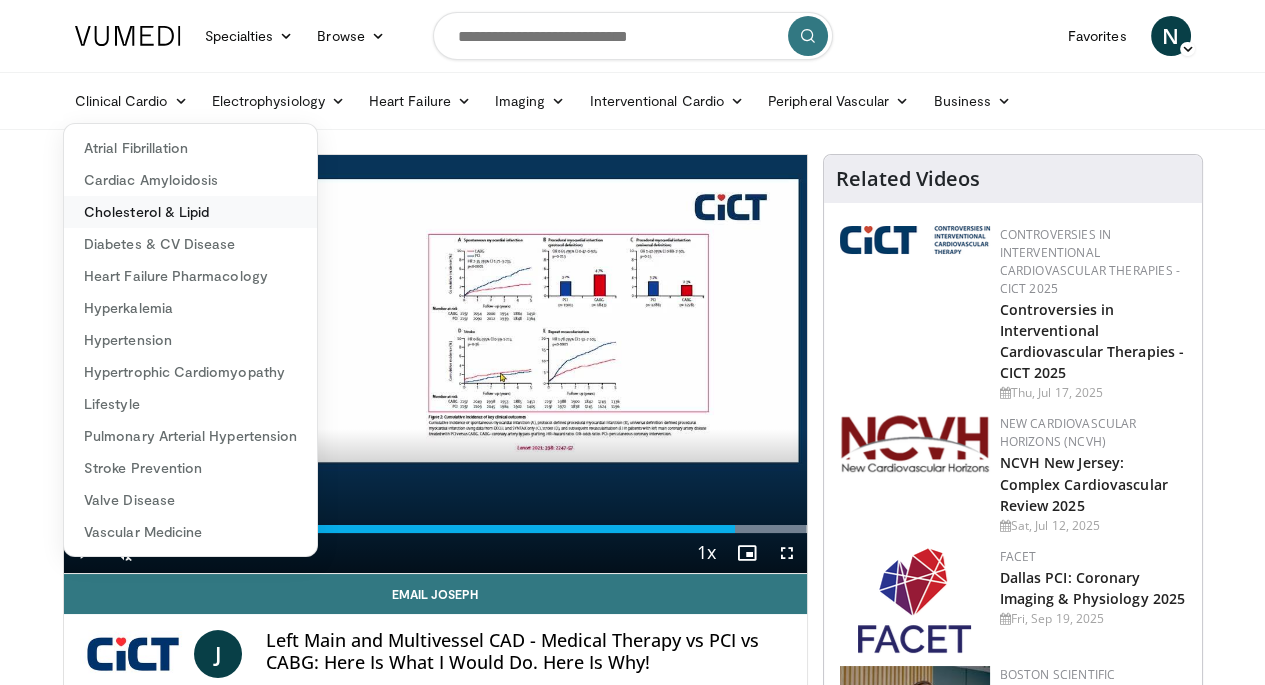 click on "Cholesterol & Lipid" at bounding box center (190, 212) 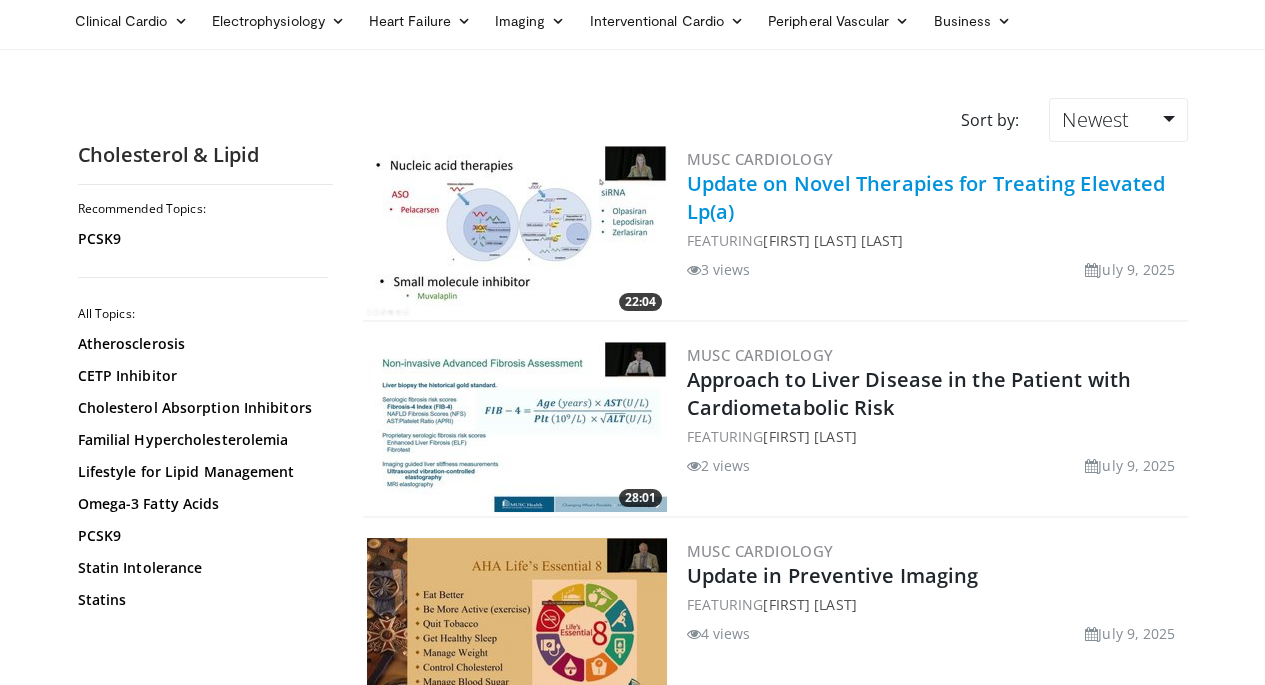 scroll, scrollTop: 80, scrollLeft: 0, axis: vertical 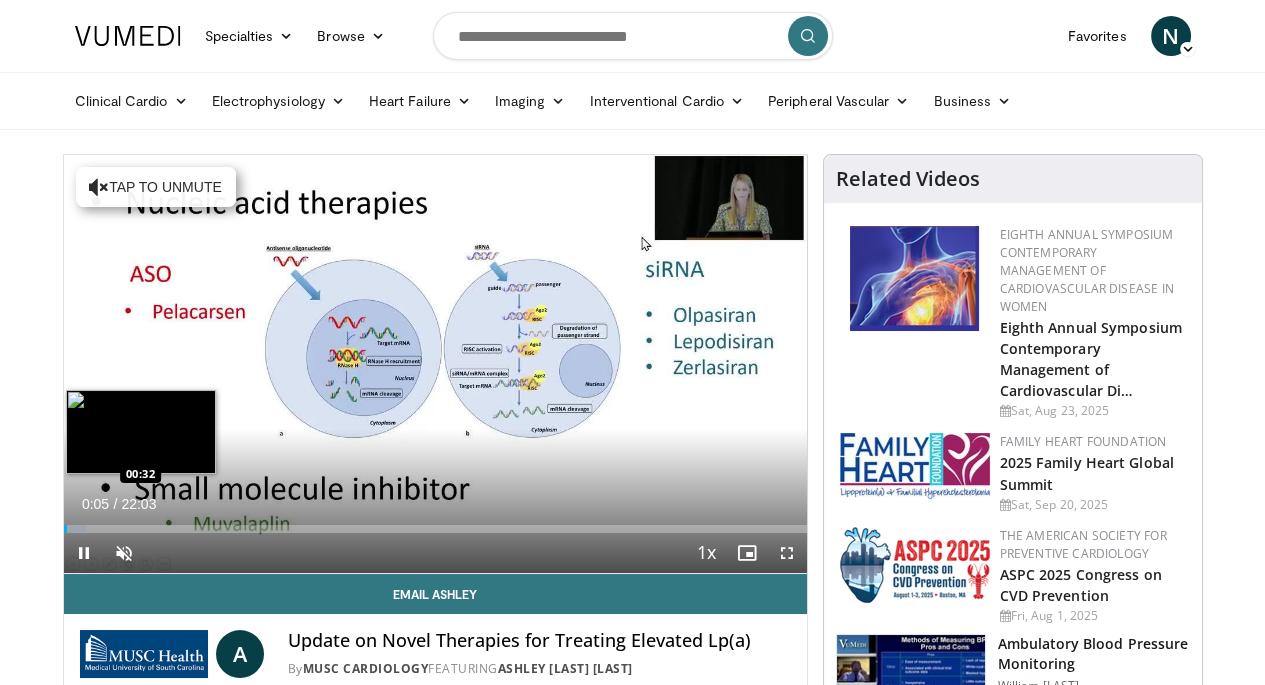 click at bounding box center (75, 529) 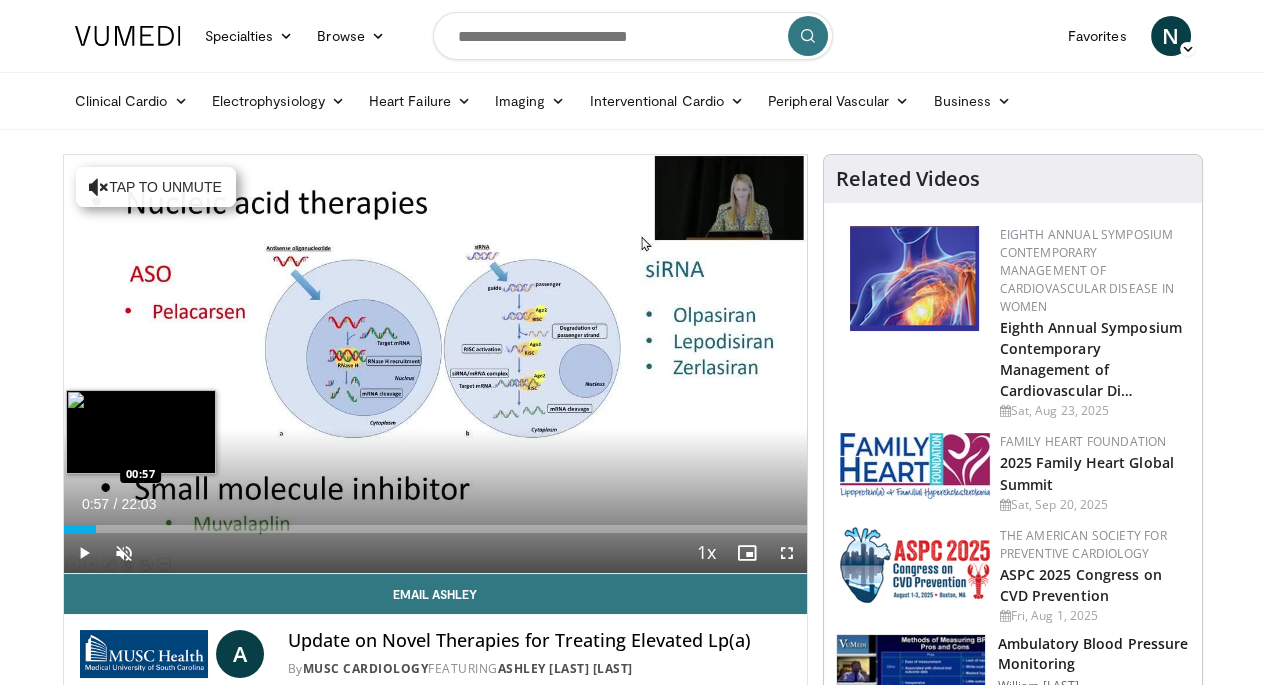 click at bounding box center [81, 529] 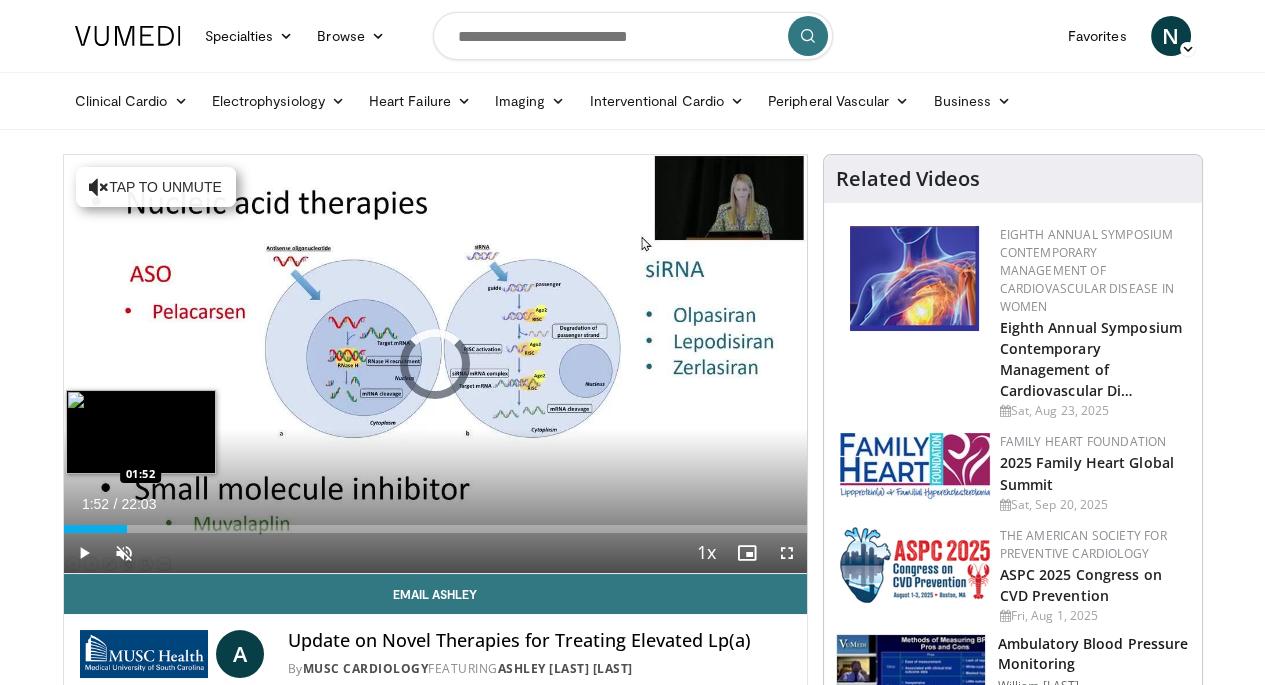 click on "Loaded :  6.74% 01:52 01:52" at bounding box center [435, 529] 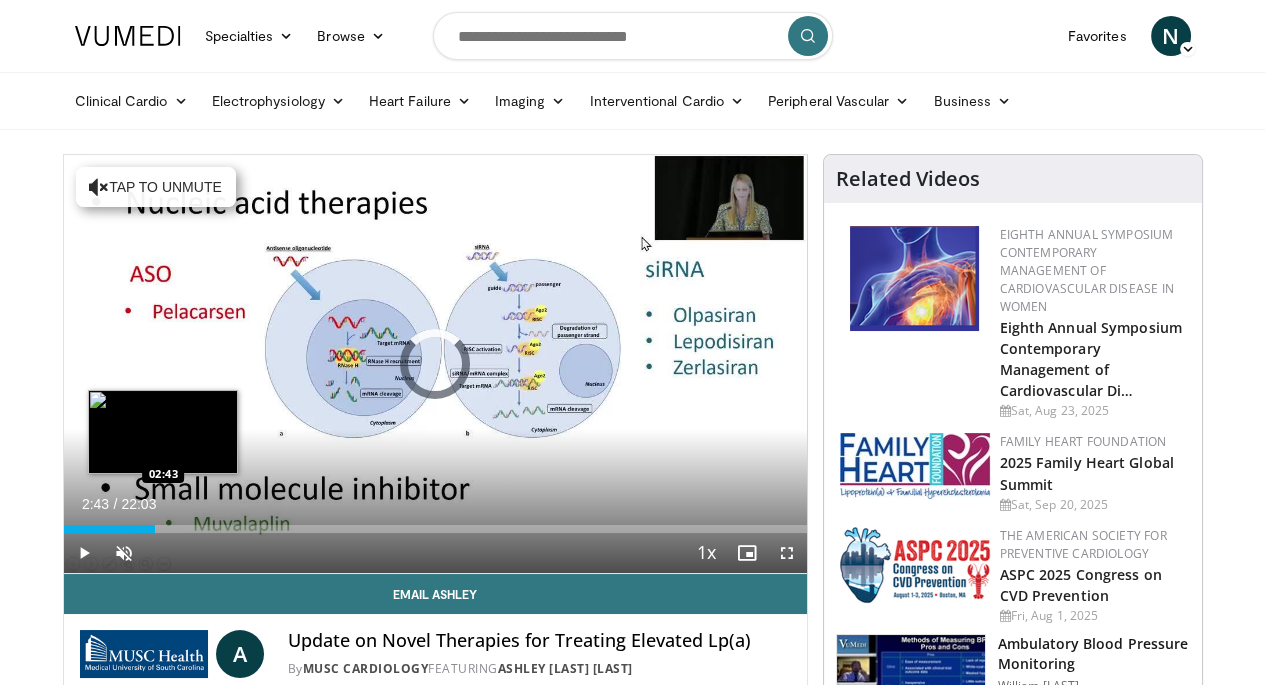 click on "Loaded :  8.99% 02:43 02:43" at bounding box center (435, 529) 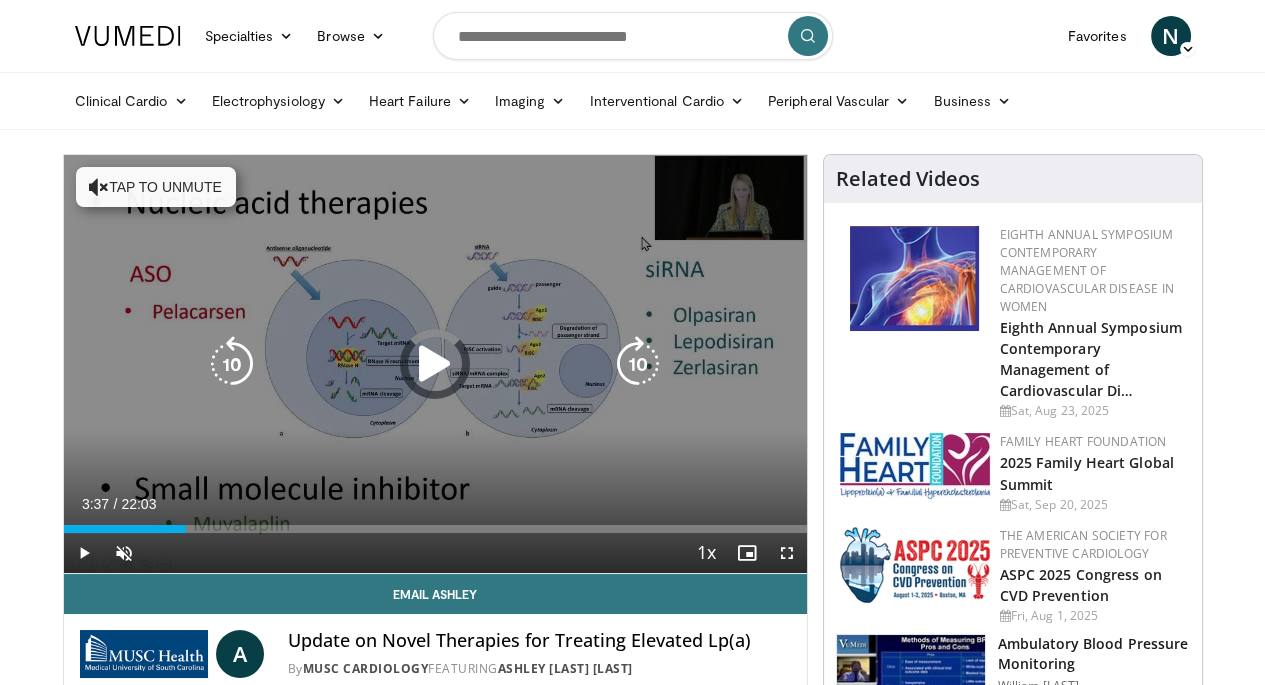 click on "Loaded :  13.49% 03:37 03:11" at bounding box center (435, 529) 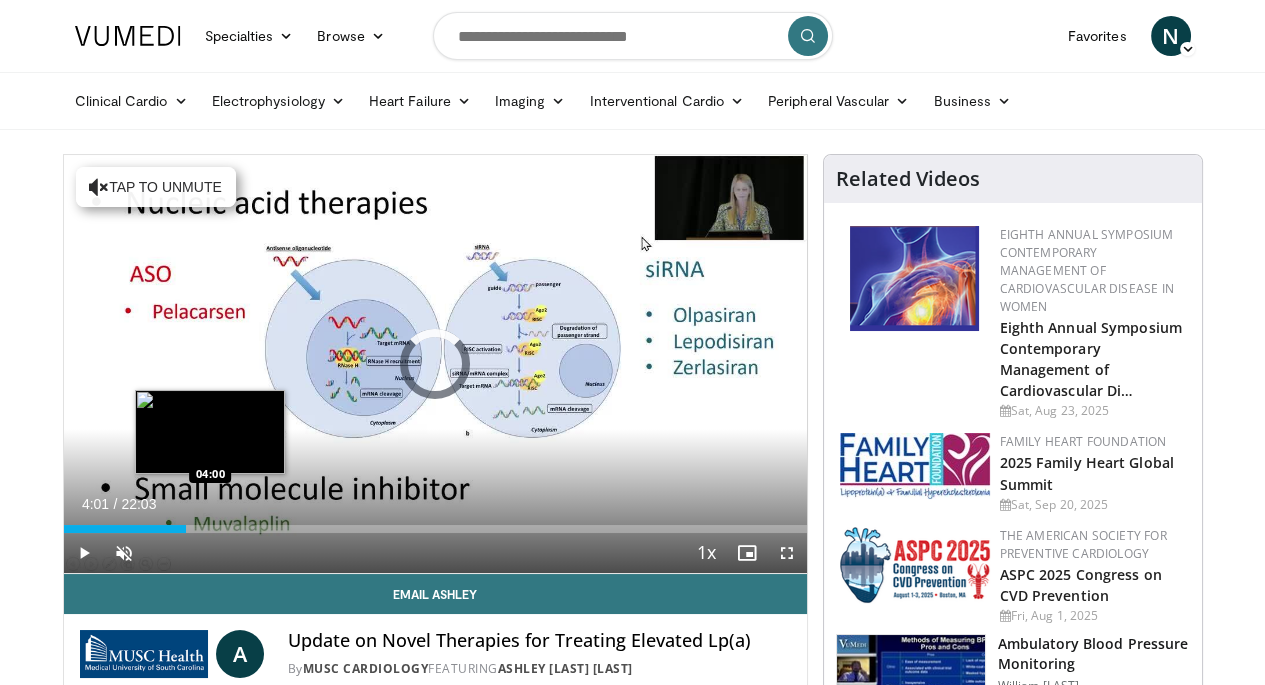 click on "Loaded :  16.49% 04:01 04:00" at bounding box center [435, 529] 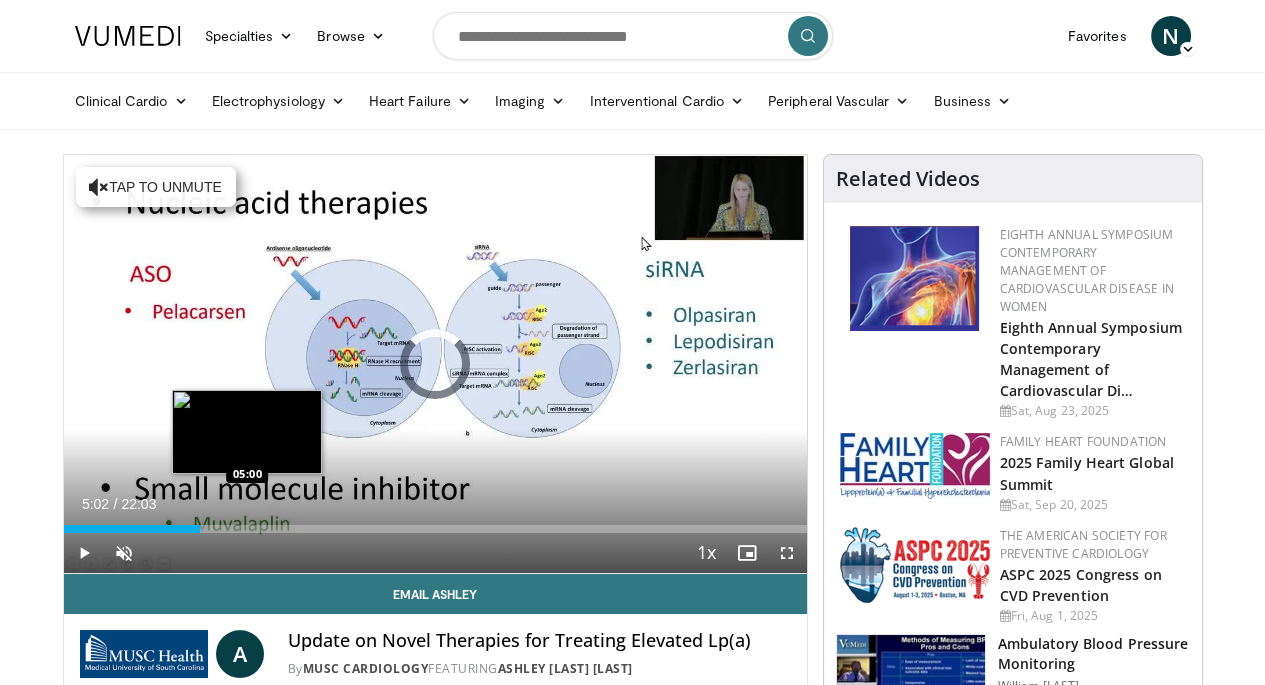 click on "Loaded :  19.49% 05:02 05:00" at bounding box center (435, 529) 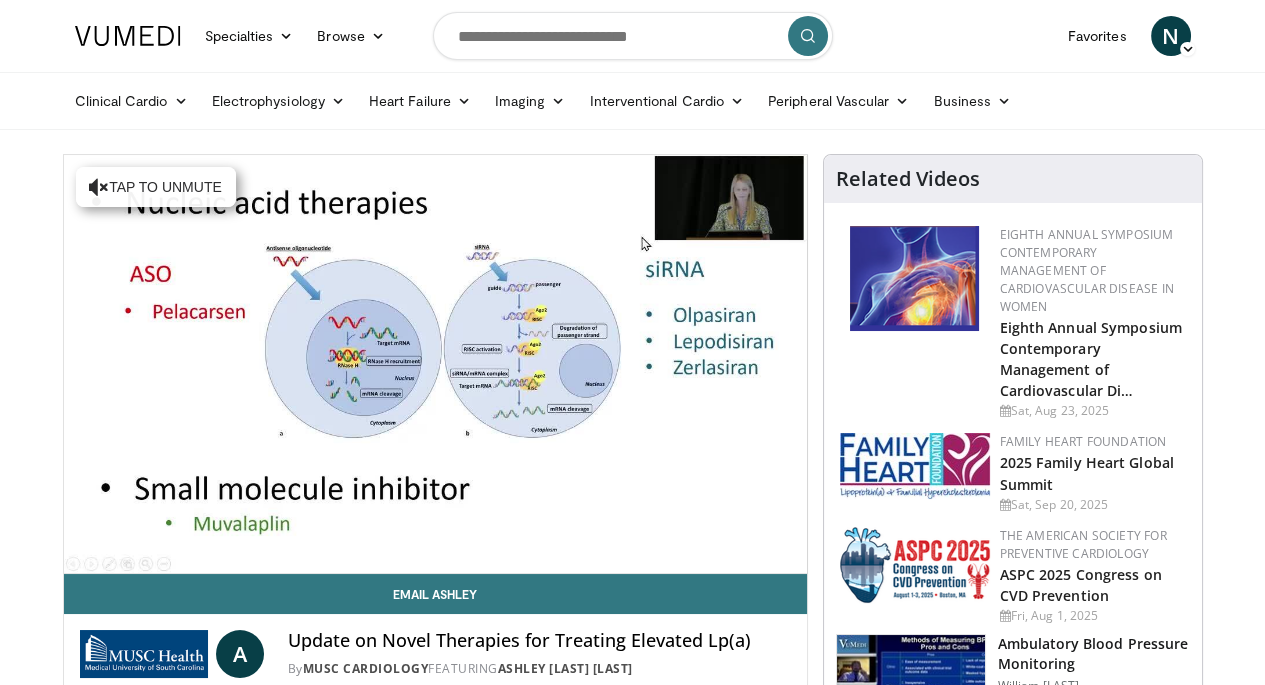click on "**********" at bounding box center [435, 364] 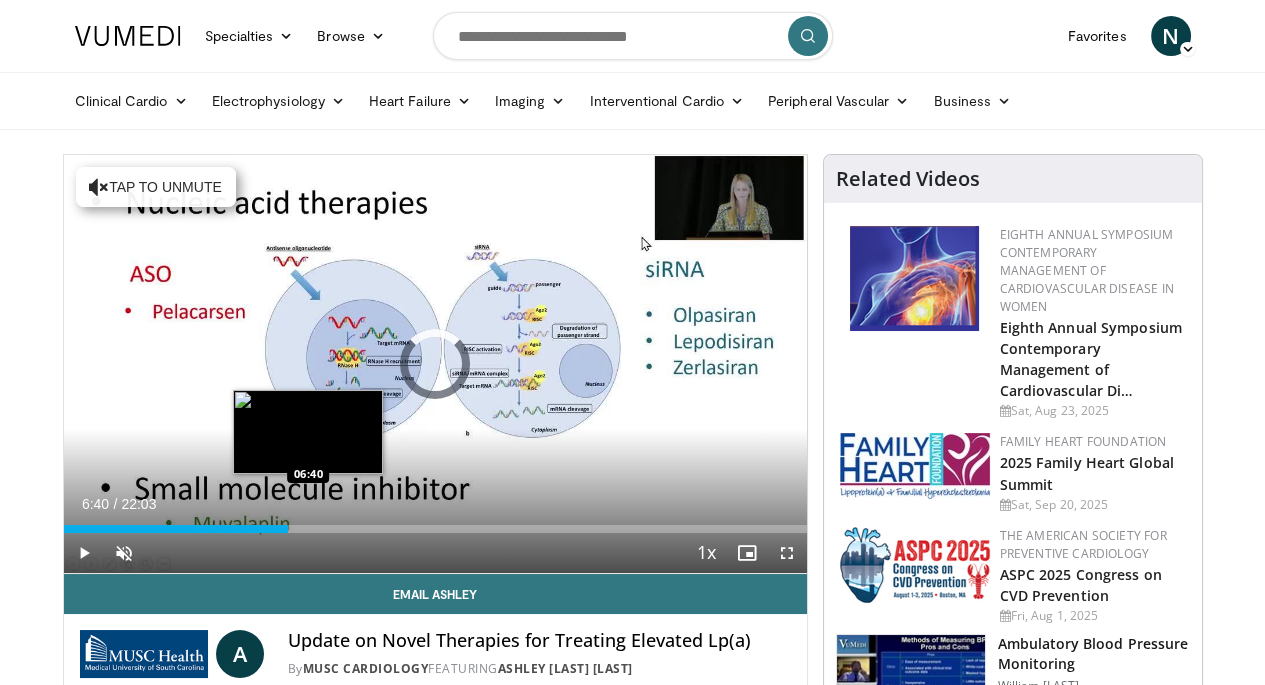 click on "Loaded :  27.21% 06:40 06:40" at bounding box center [435, 529] 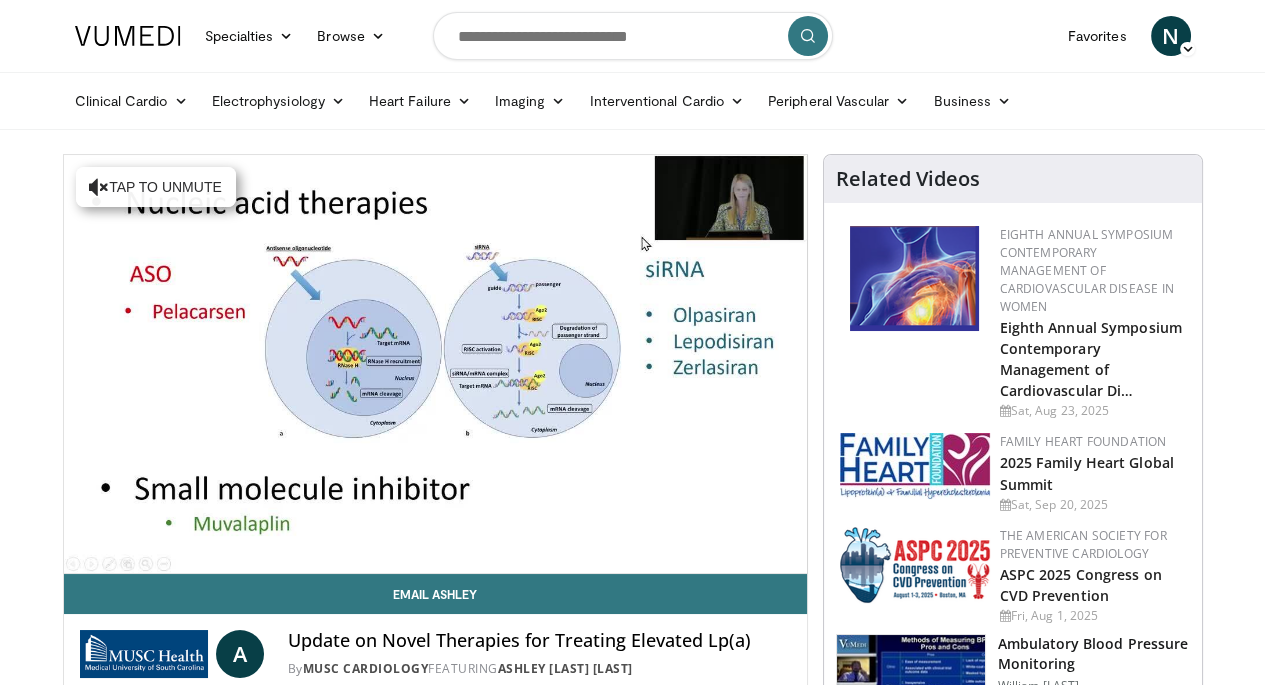 click on "**********" at bounding box center (435, 364) 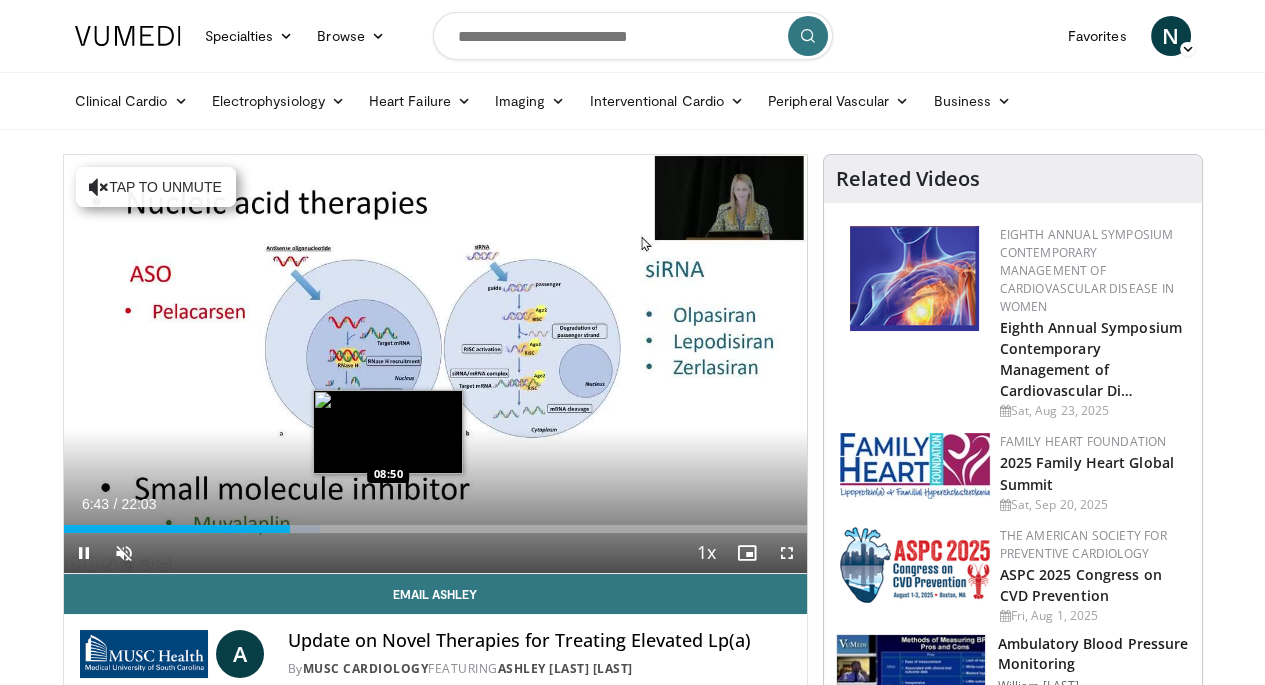 click on "Loaded :  34.49% 06:43 08:50" at bounding box center (435, 529) 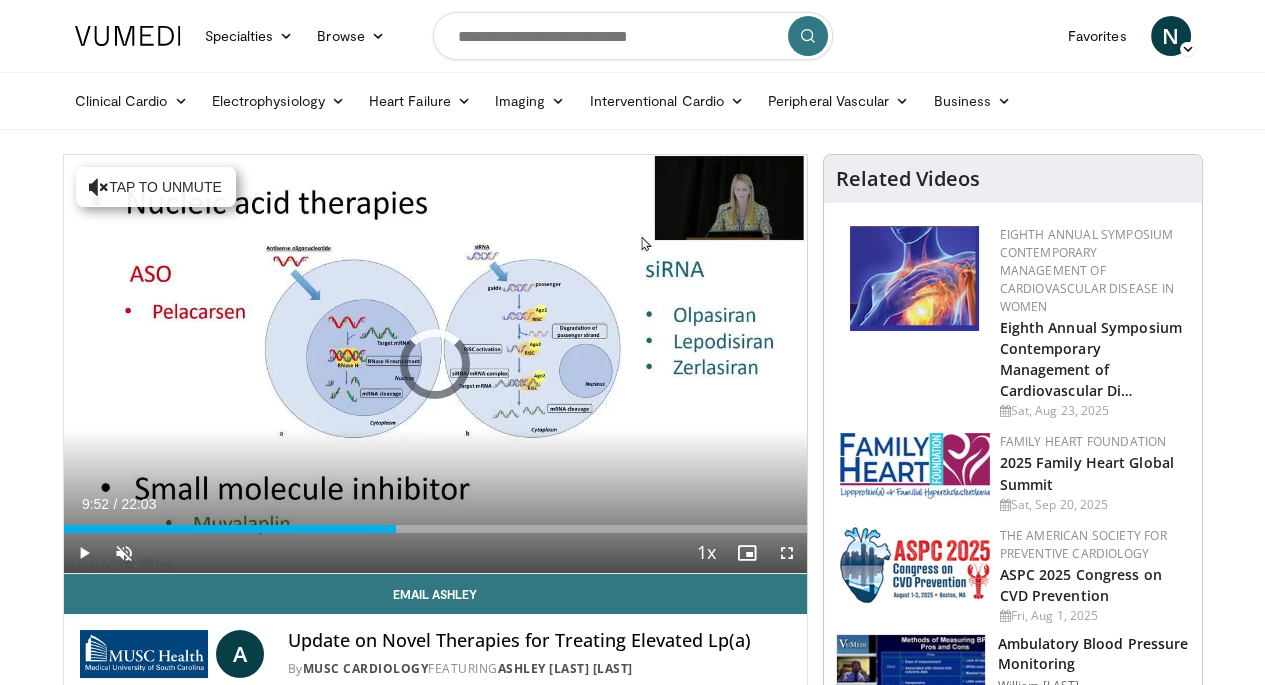 click on "Loaded :  41.23% 09:52 09:52" at bounding box center (435, 529) 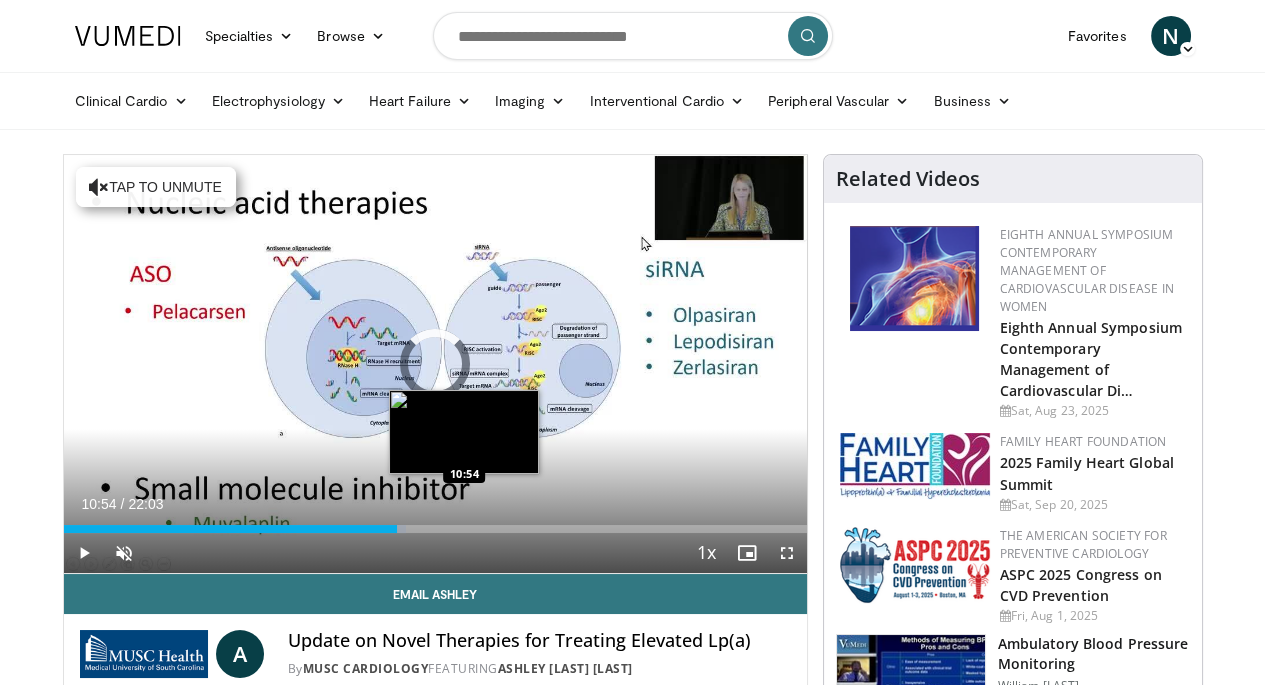 click on "Loaded :  46.11% 09:53 10:54" at bounding box center [435, 529] 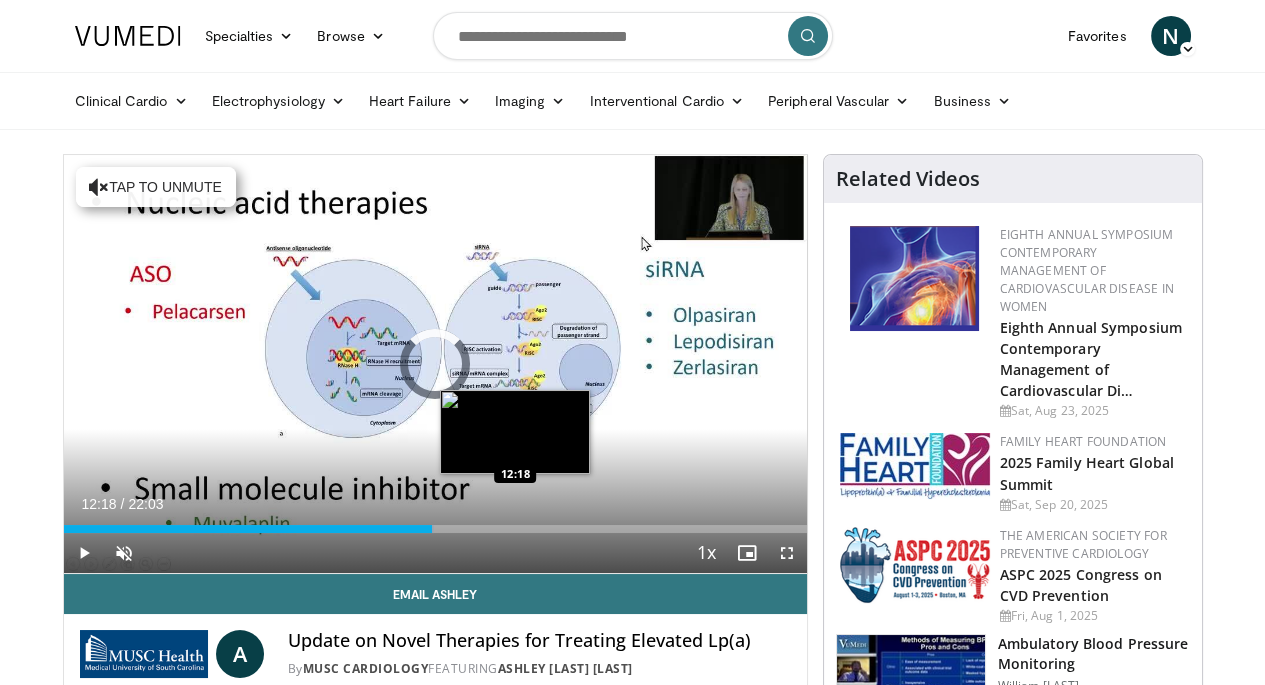 click on "Loaded :  49.89% 12:18 12:18" at bounding box center [435, 529] 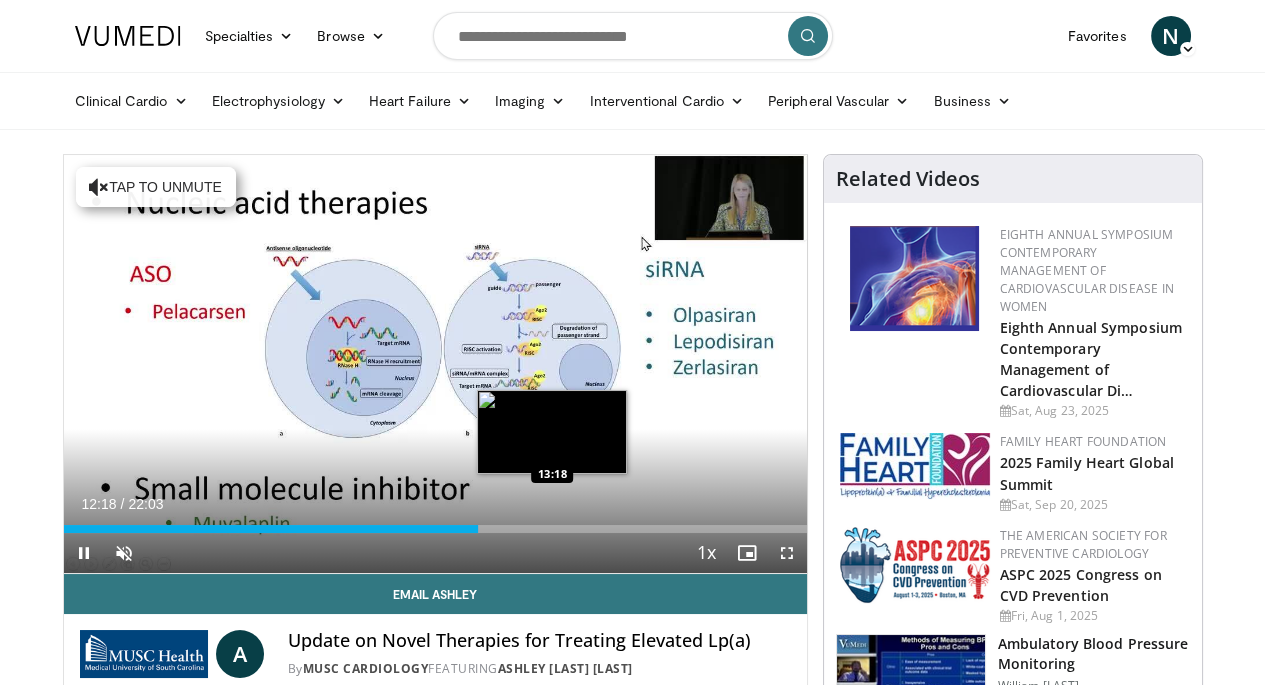 click on "Loaded :  55.93% 12:18 13:18" at bounding box center [435, 529] 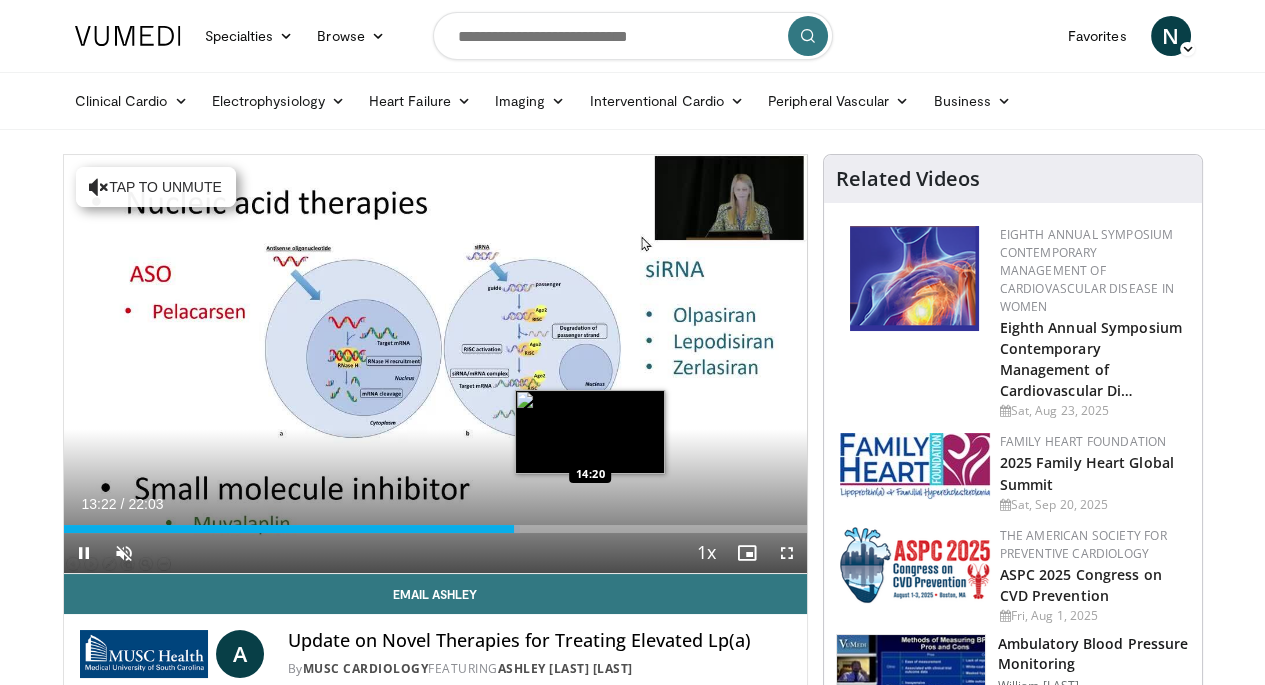 click on "Loaded :  61.48% 13:22 14:20" at bounding box center [435, 529] 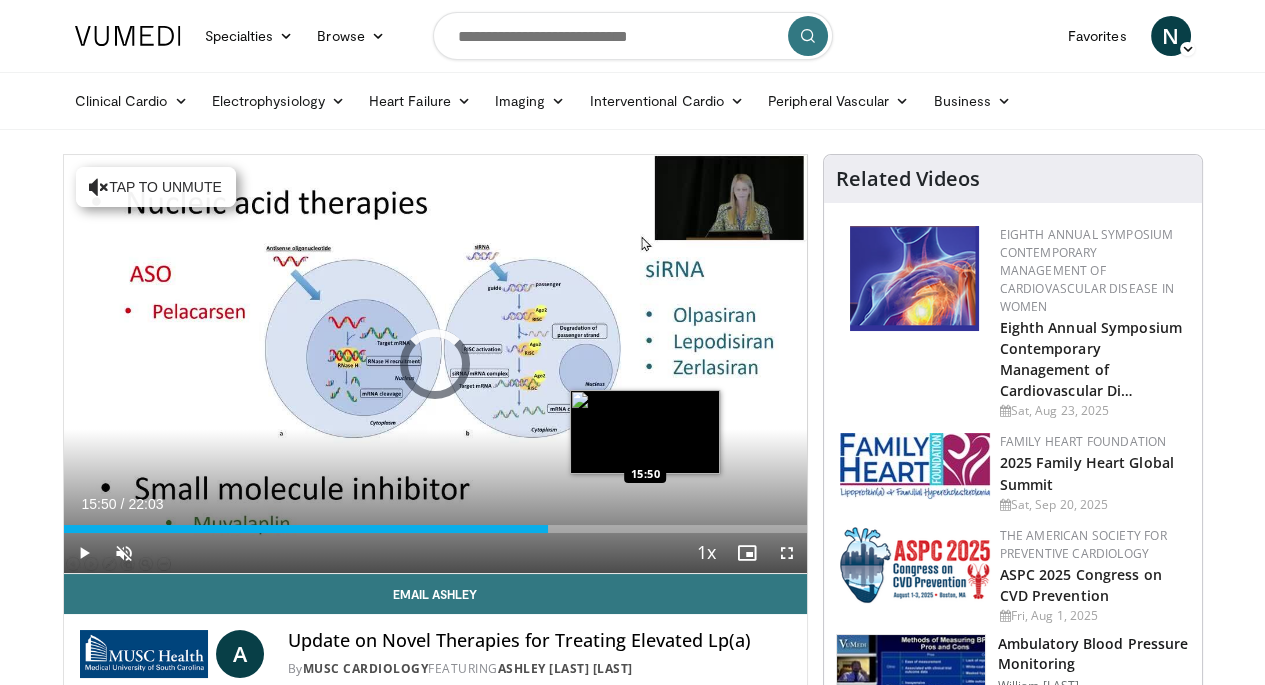 click on "Loaded :  0.00% 15:50 15:50" at bounding box center (435, 529) 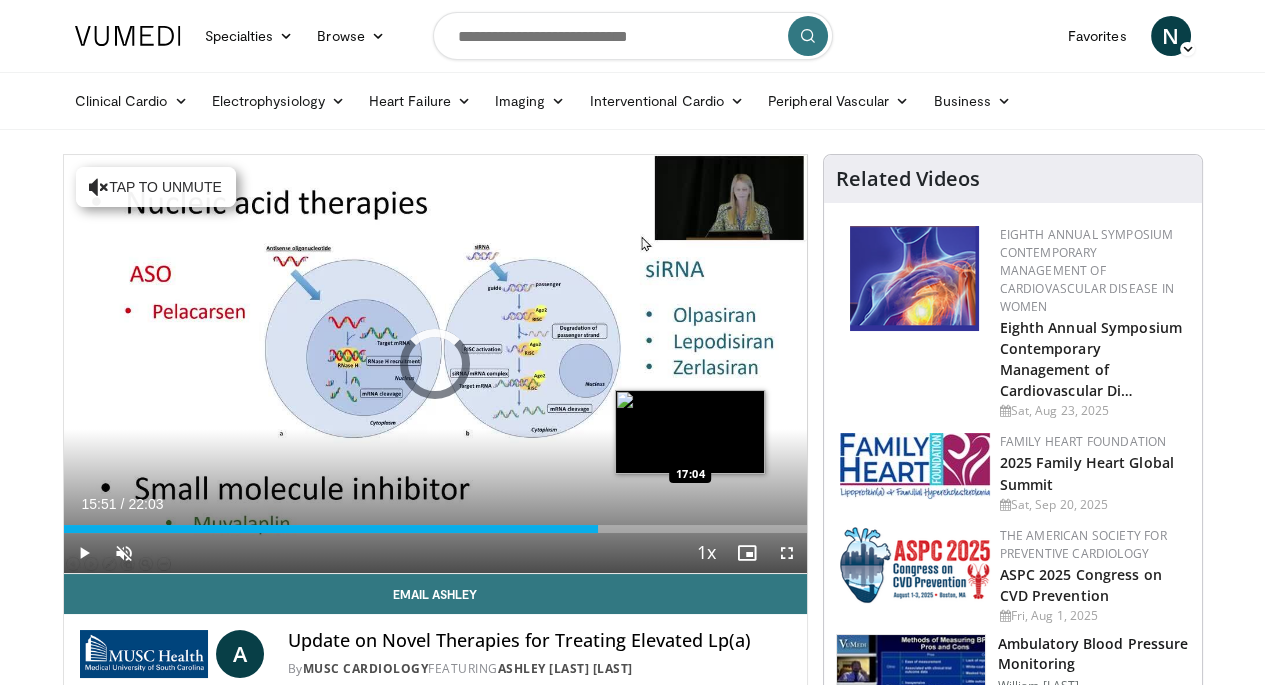 click on "Loaded :  71.98% 15:51 17:04" at bounding box center (435, 529) 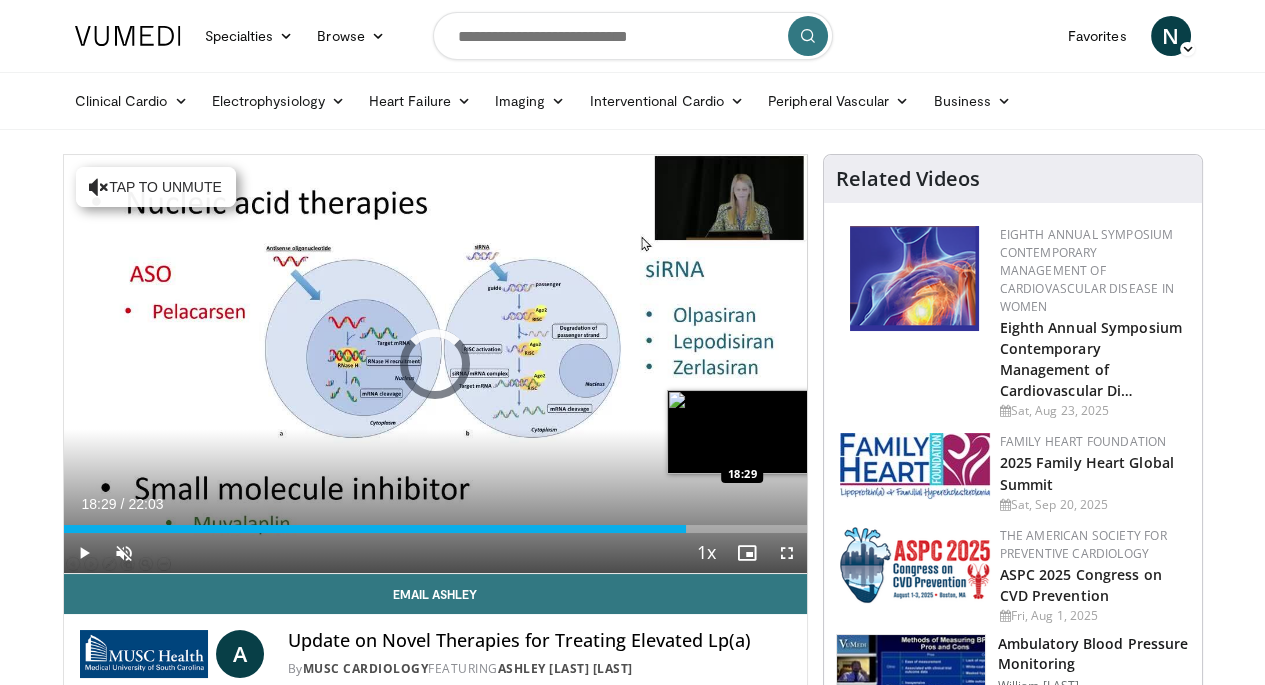 click on "Loaded :  0.00% 18:29 18:29" at bounding box center (435, 529) 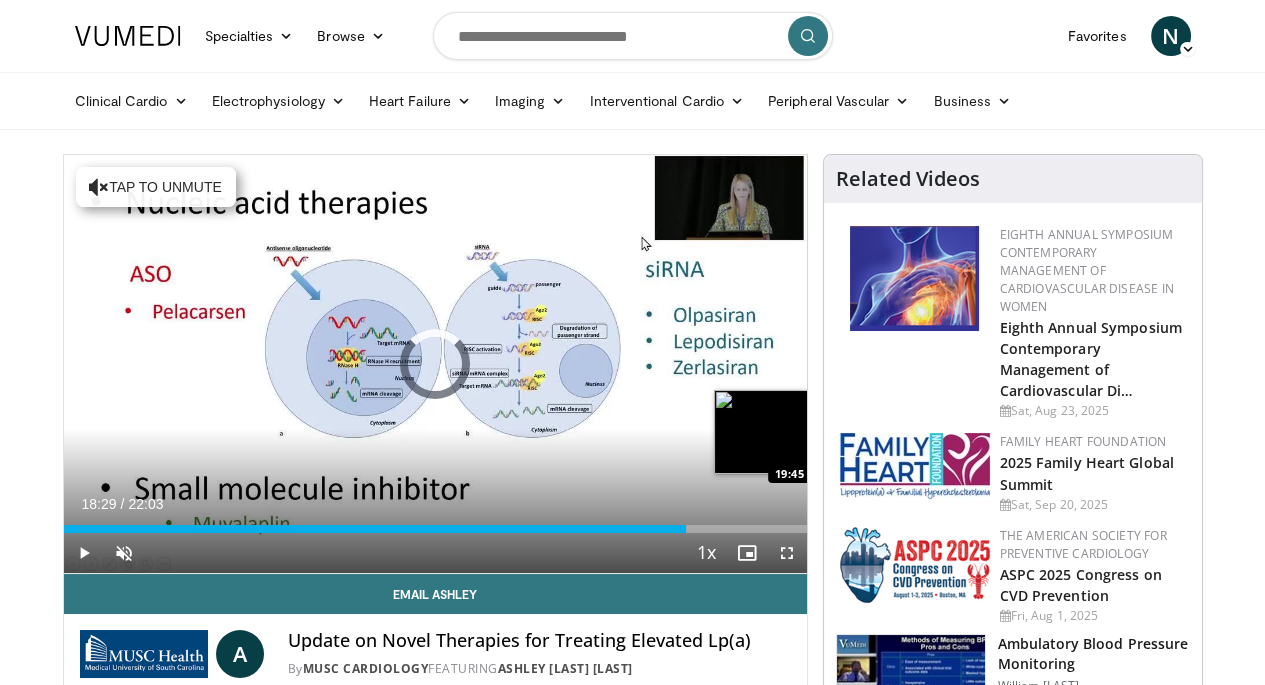 click on "Loaded :  0.00% 18:29 19:45" at bounding box center [435, 529] 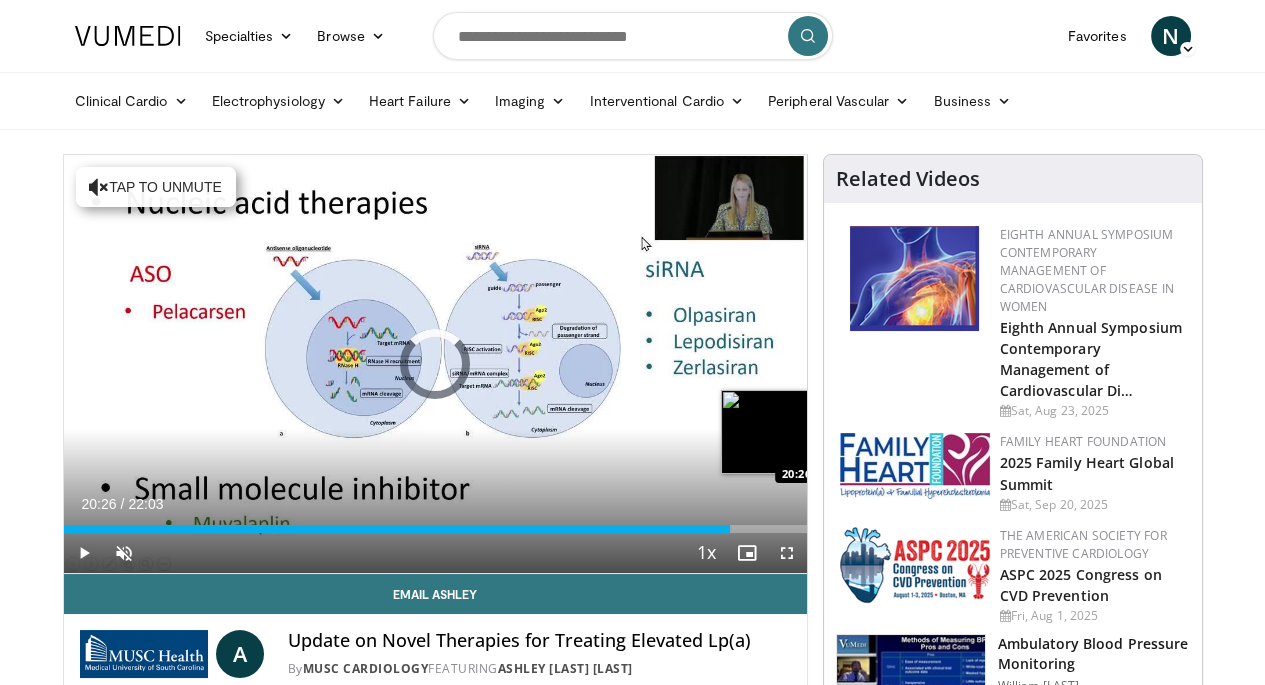 click on "Loaded :  89.95% 19:46 20:26" at bounding box center [435, 529] 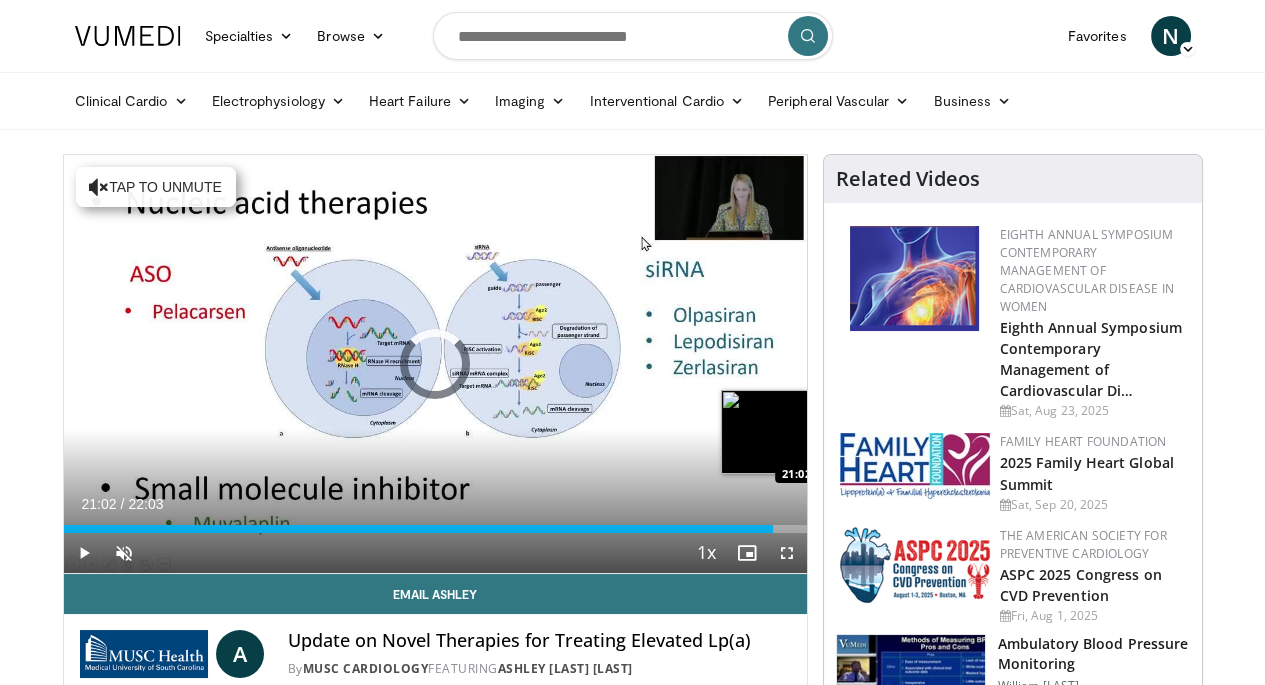 click on "Loaded :  0.00% 21:02 21:02" at bounding box center [435, 529] 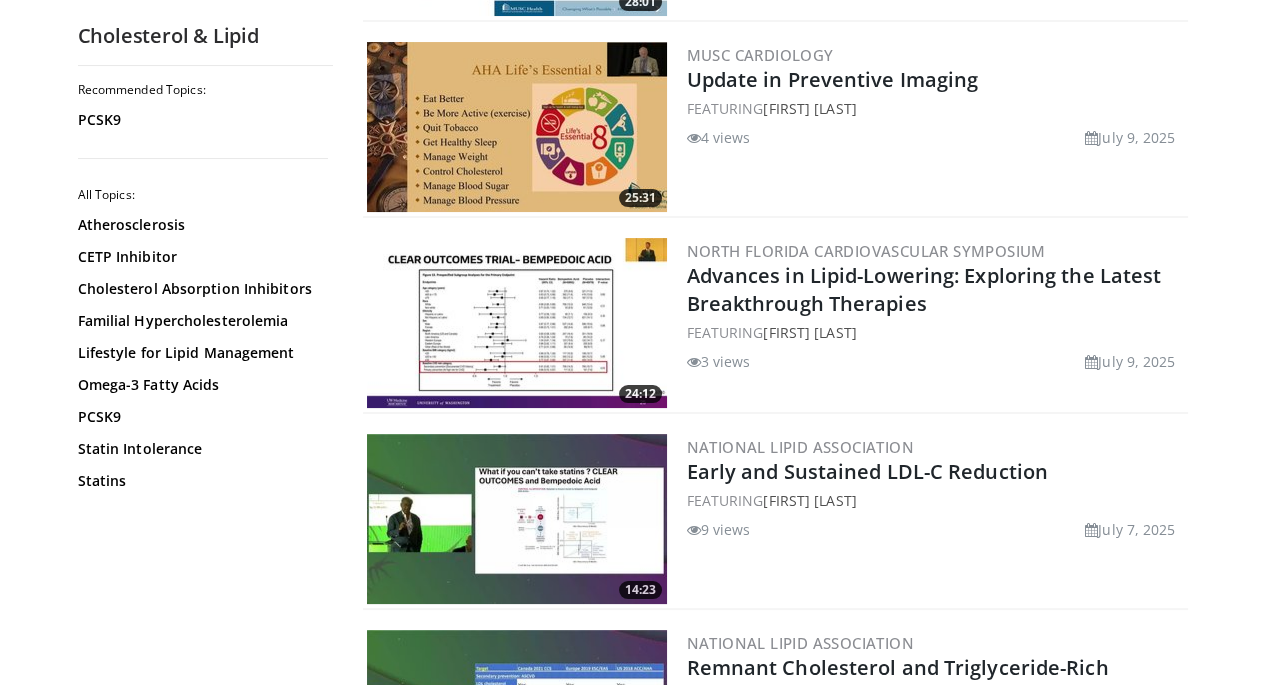 scroll, scrollTop: 576, scrollLeft: 0, axis: vertical 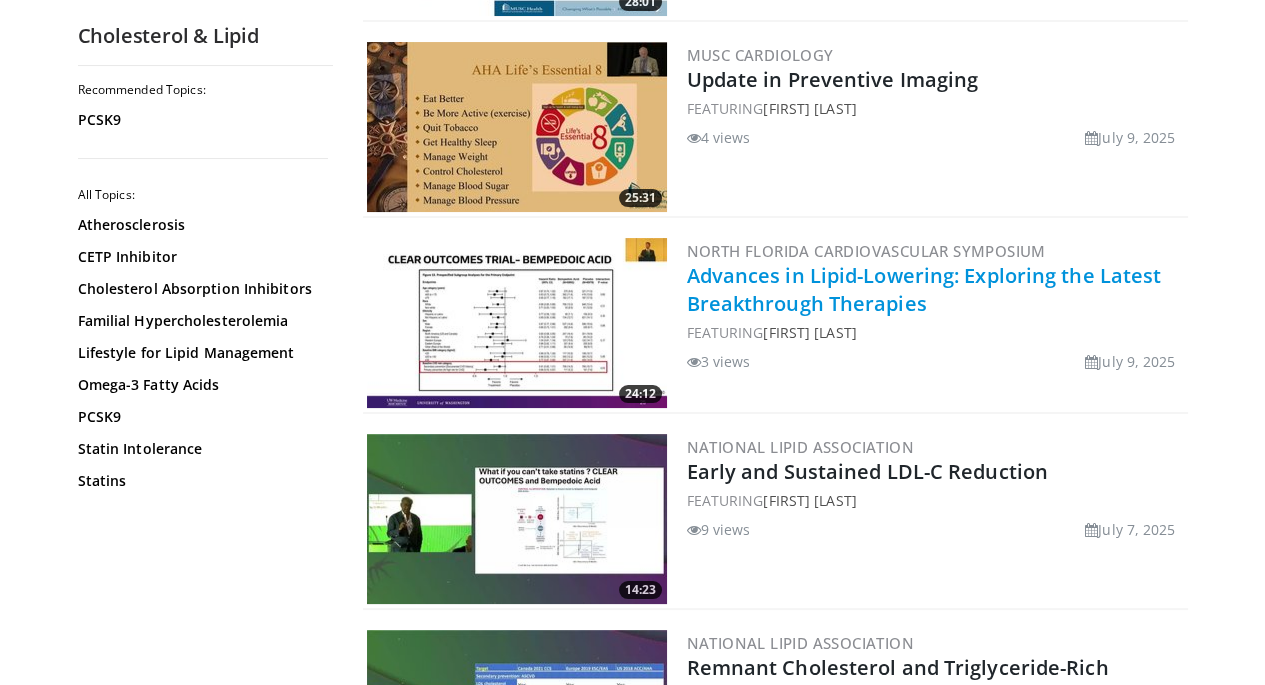 click on "Advances in Lipid-Lowering: Exploring the Latest Breakthrough Therapies" at bounding box center [924, 289] 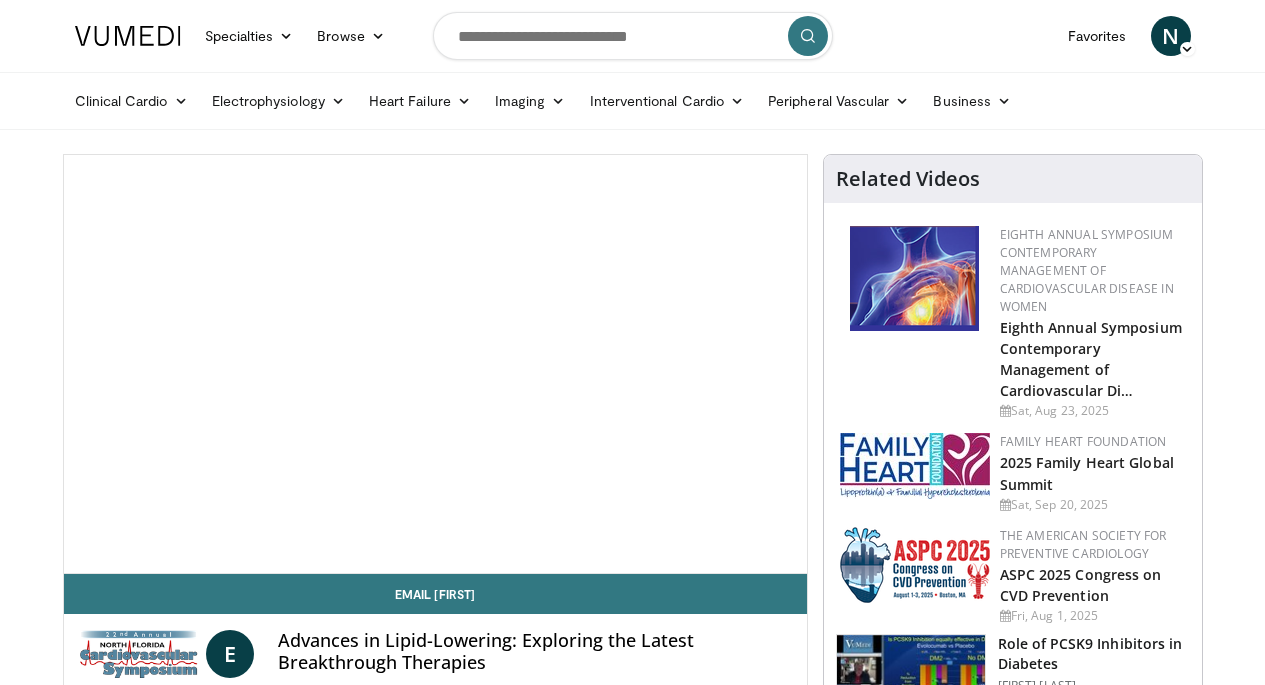 scroll, scrollTop: 0, scrollLeft: 0, axis: both 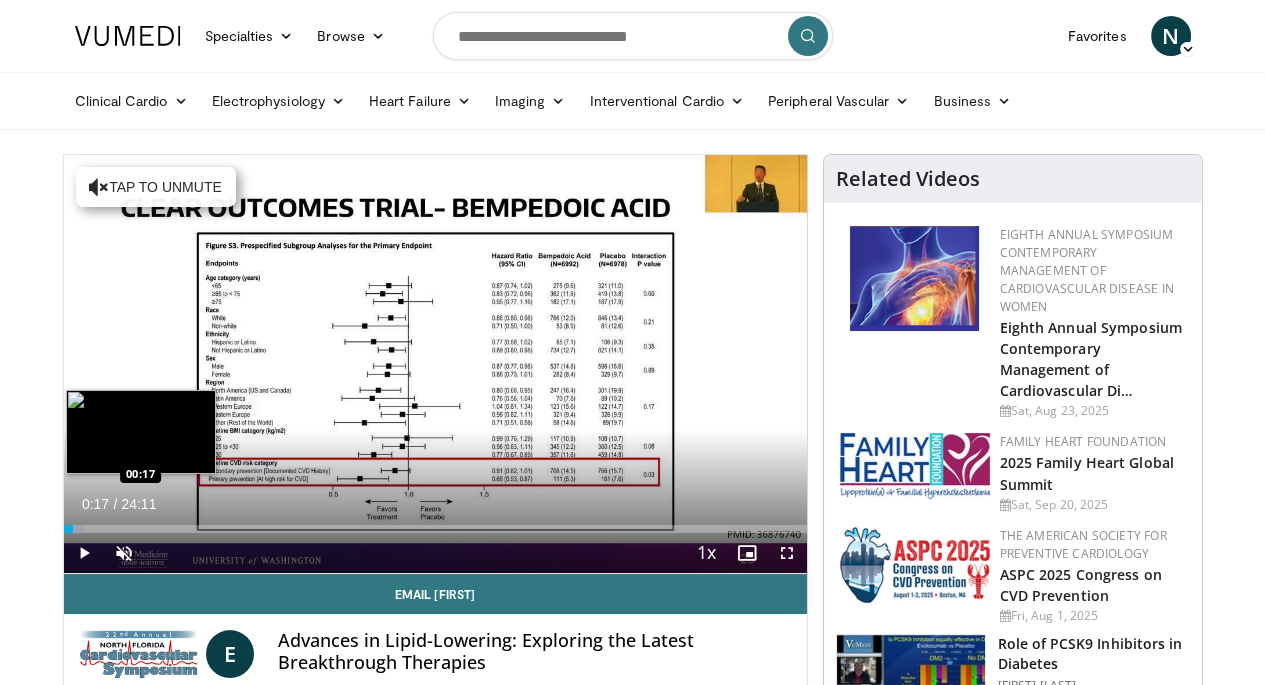 click on "Loaded :  2.73% 00:04 00:17" at bounding box center (435, 529) 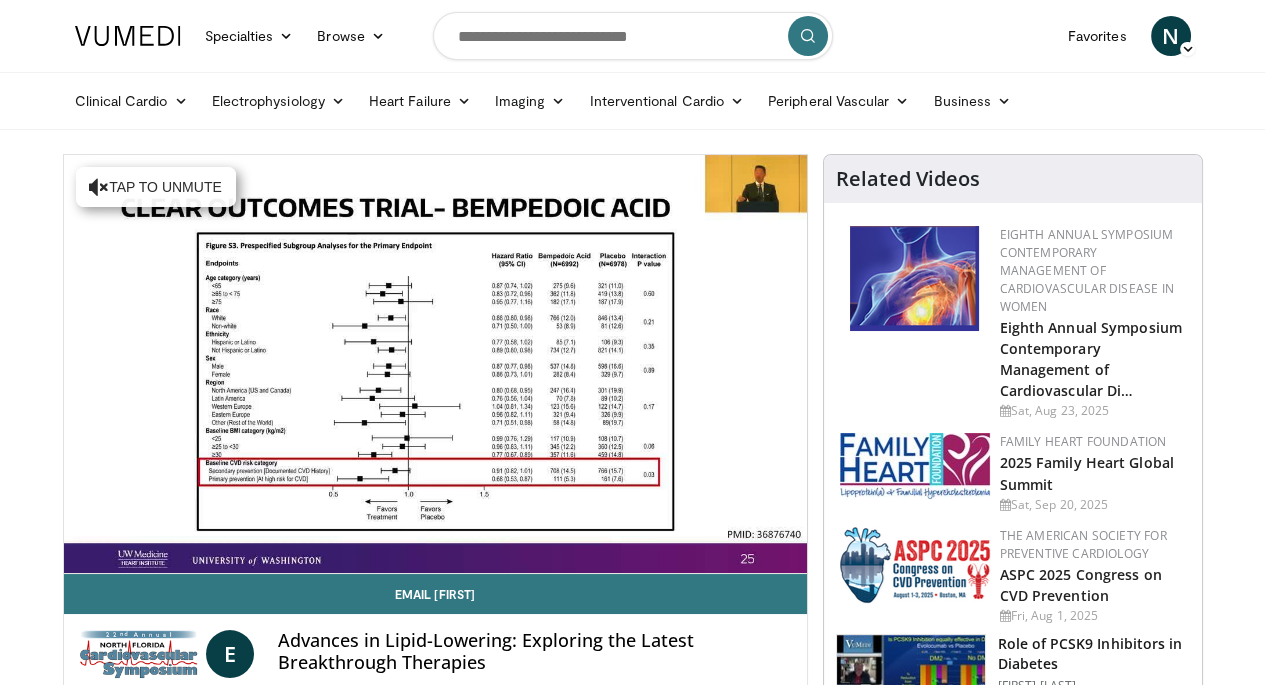 click on "**********" at bounding box center (435, 364) 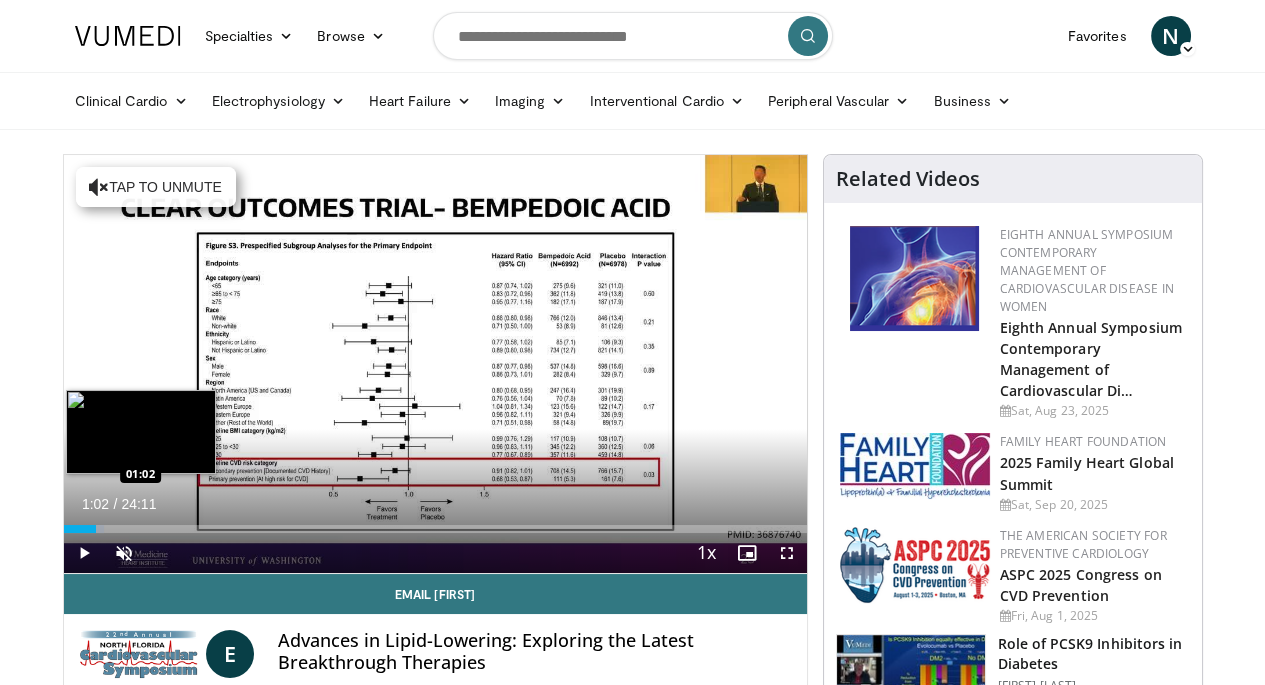 click on "Loaded :  5.46% 01:02 01:02" at bounding box center (435, 529) 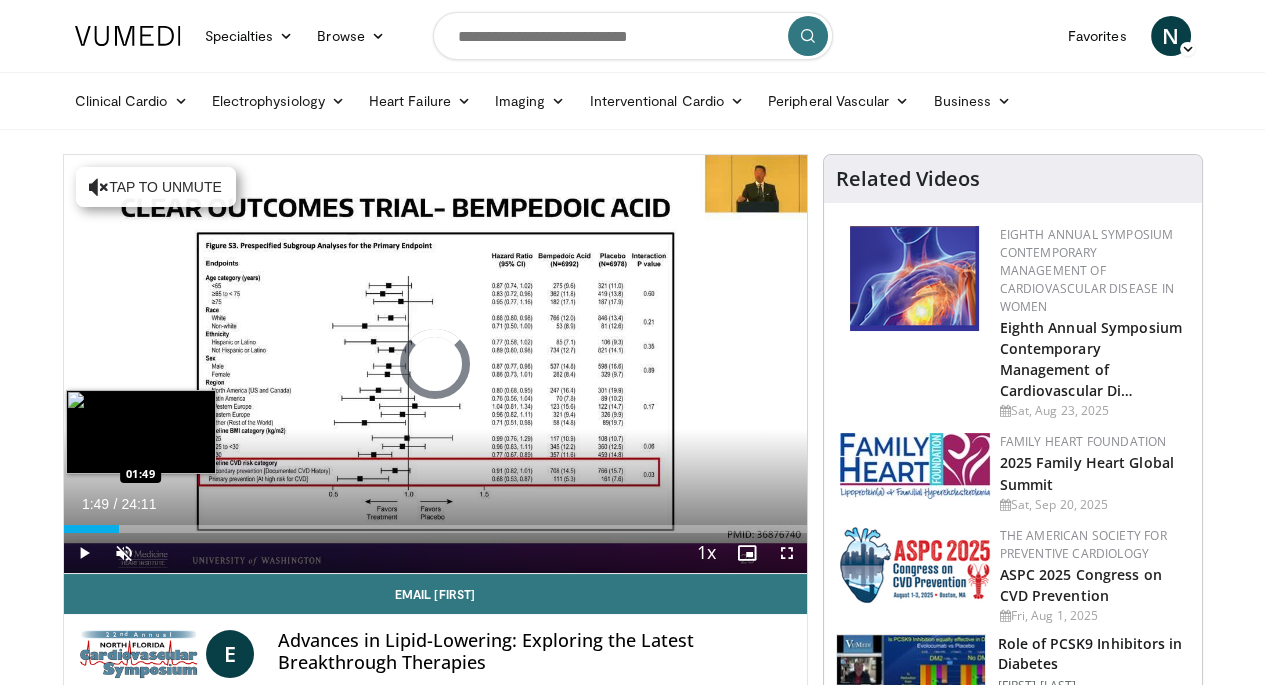 click on "Loaded :  0.00% 01:49 01:49" at bounding box center [435, 529] 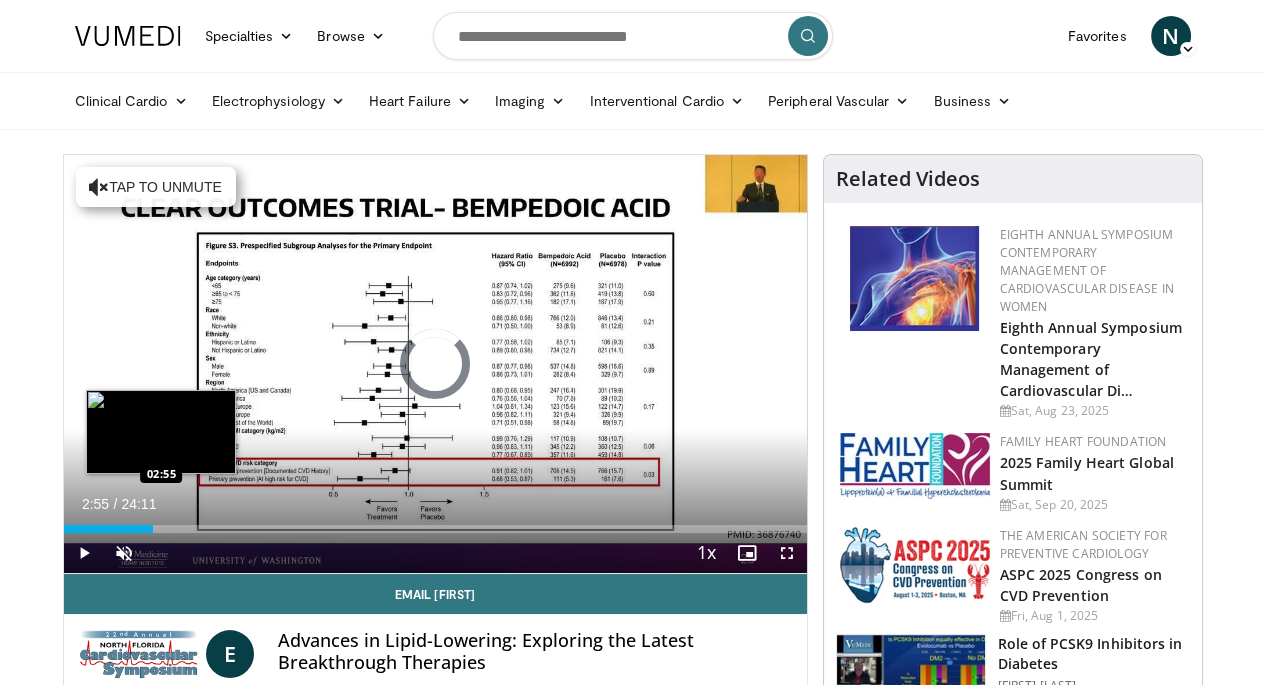 click on "Loaded :  0.00% 02:55 02:55" at bounding box center [435, 529] 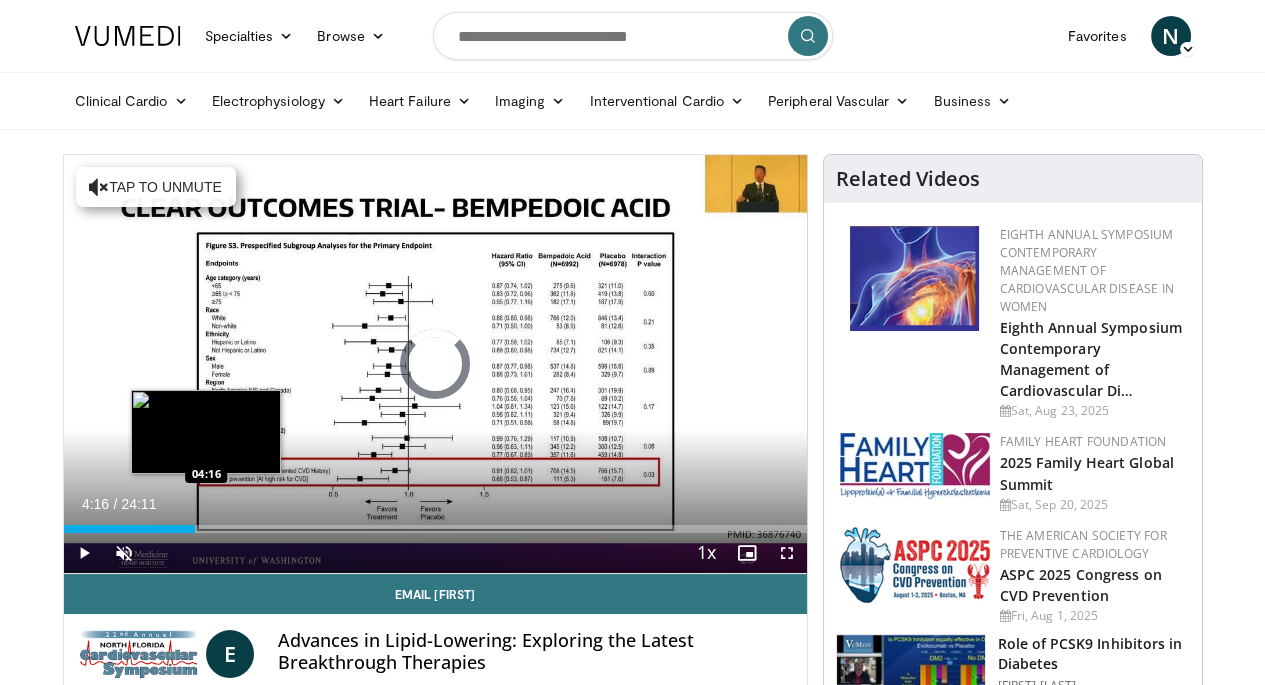 click on "Loaded :  12.30% 04:16 04:16" at bounding box center (435, 529) 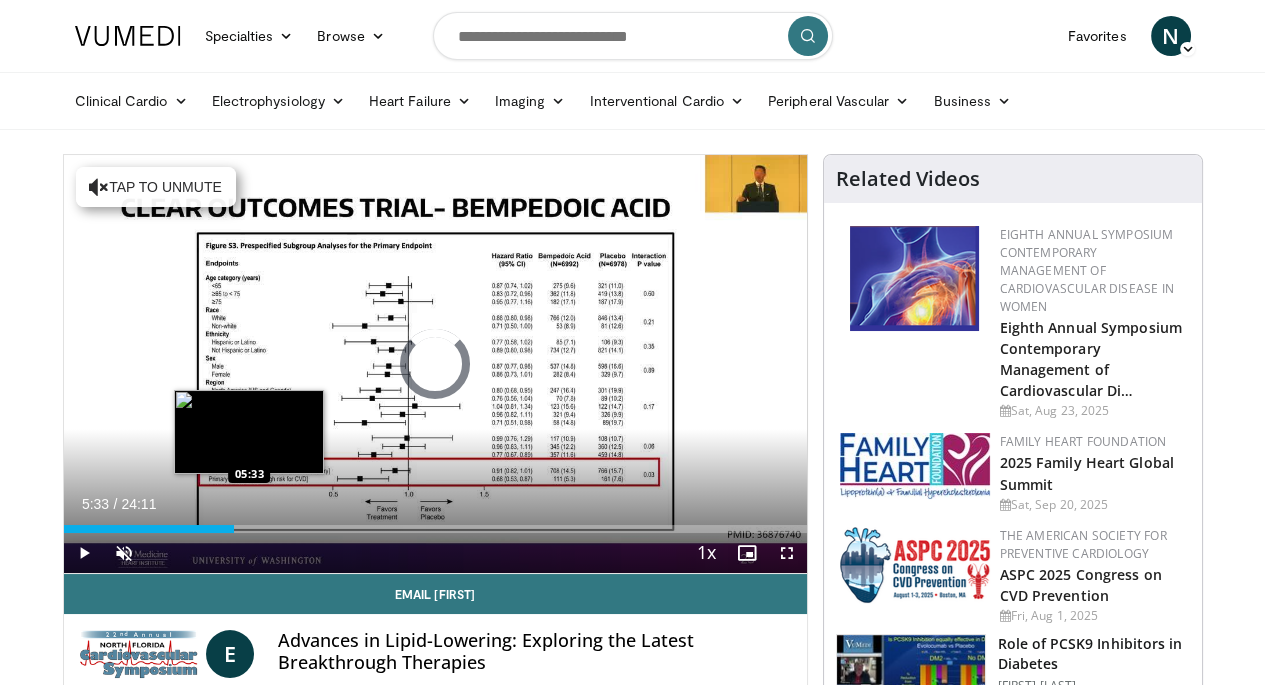 click on "Loaded :  0.00% 05:33 05:33" at bounding box center [435, 529] 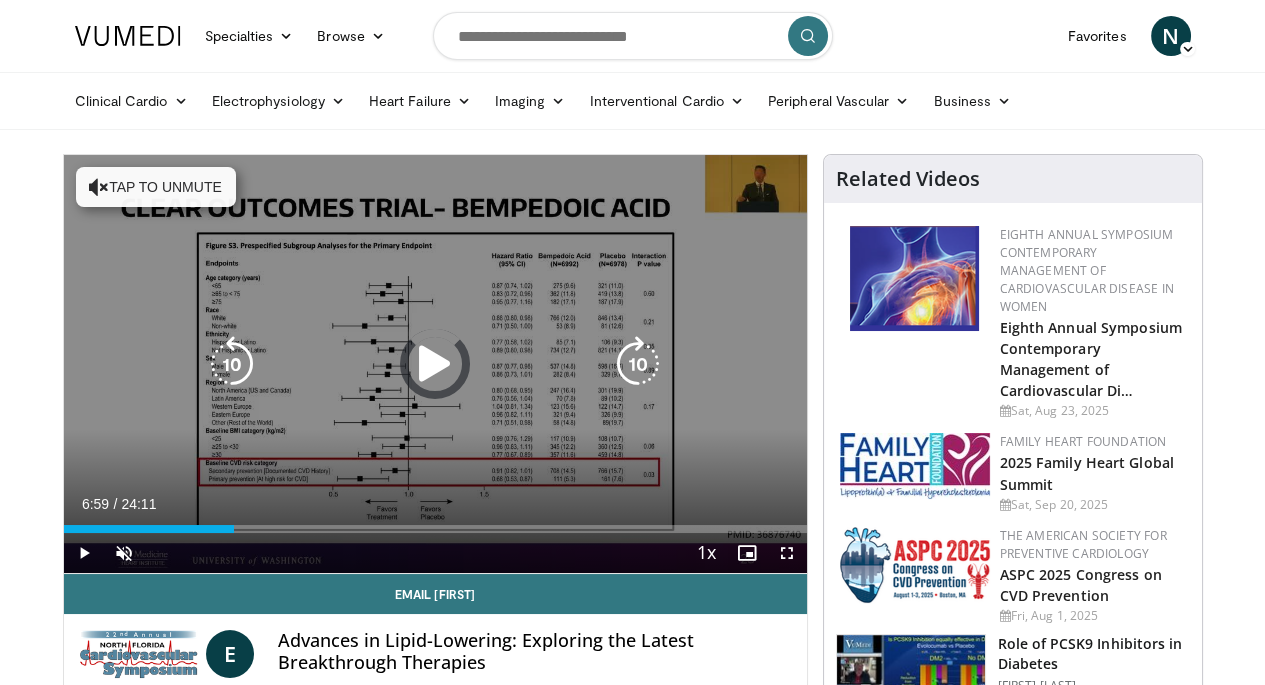 click on "Loaded :  0.00% 05:33 06:59" at bounding box center (435, 529) 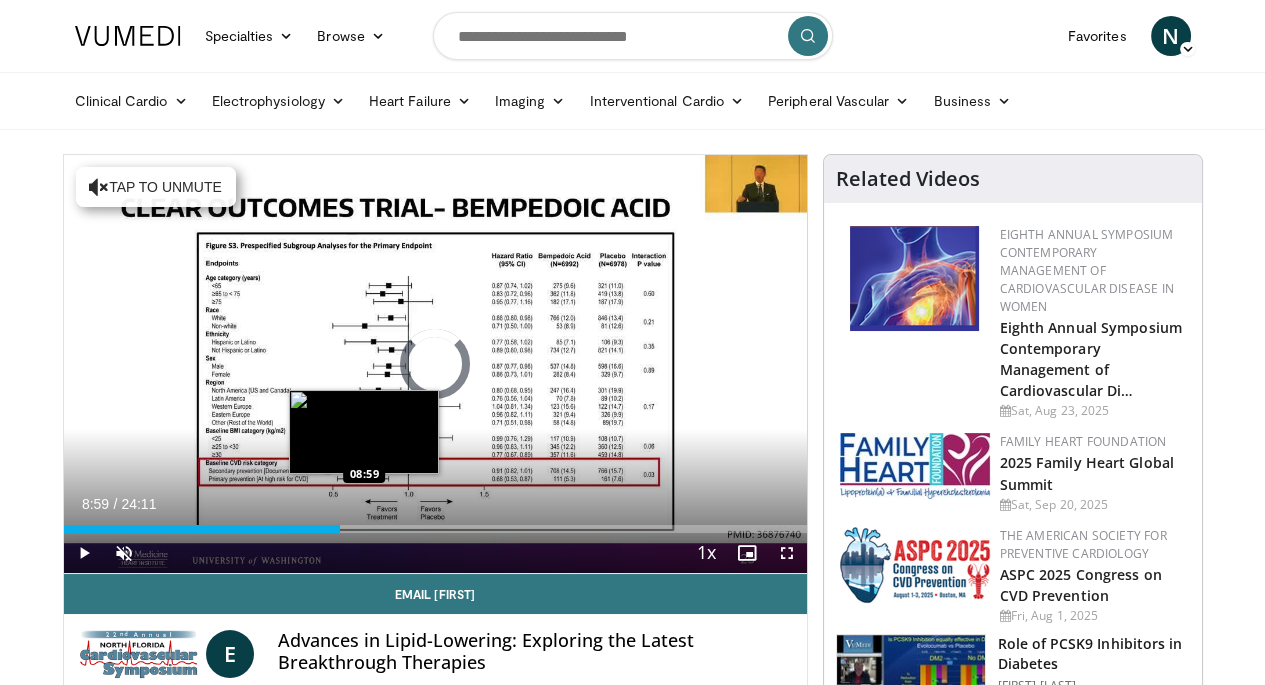 click on "Loaded :  29.66% 08:59 08:59" at bounding box center [435, 529] 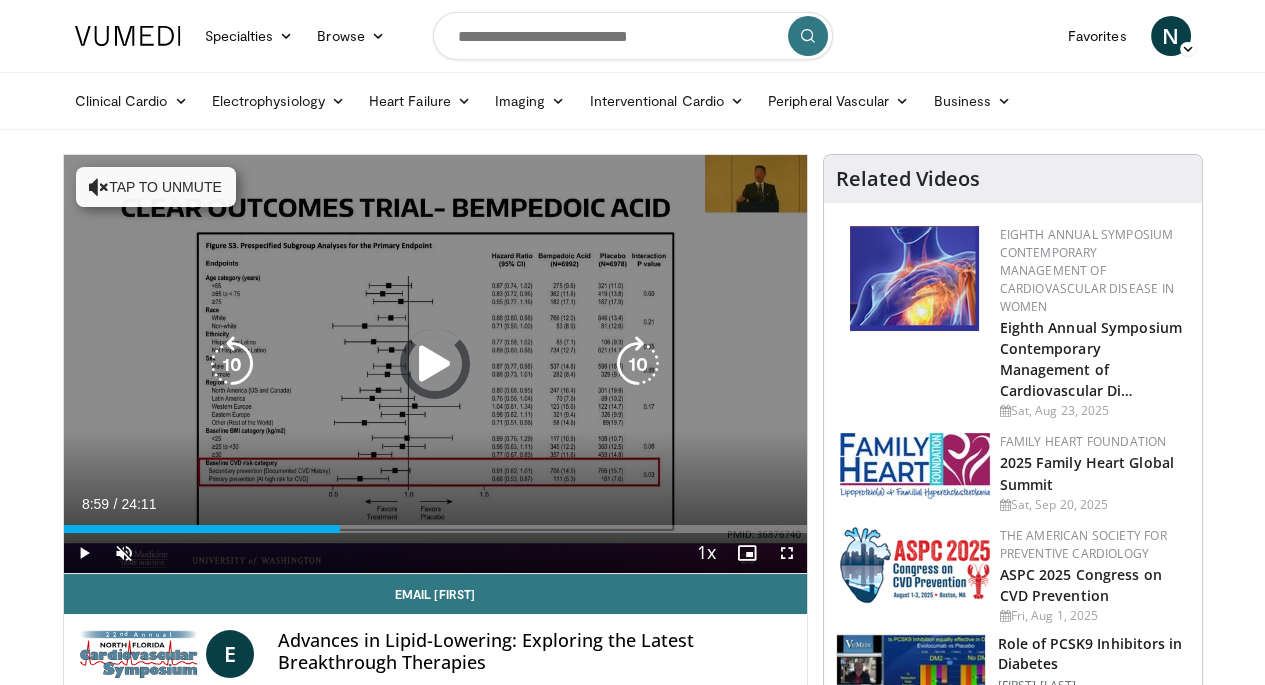 click on "Loaded :  0.00% 08:59 10:25" at bounding box center [435, 529] 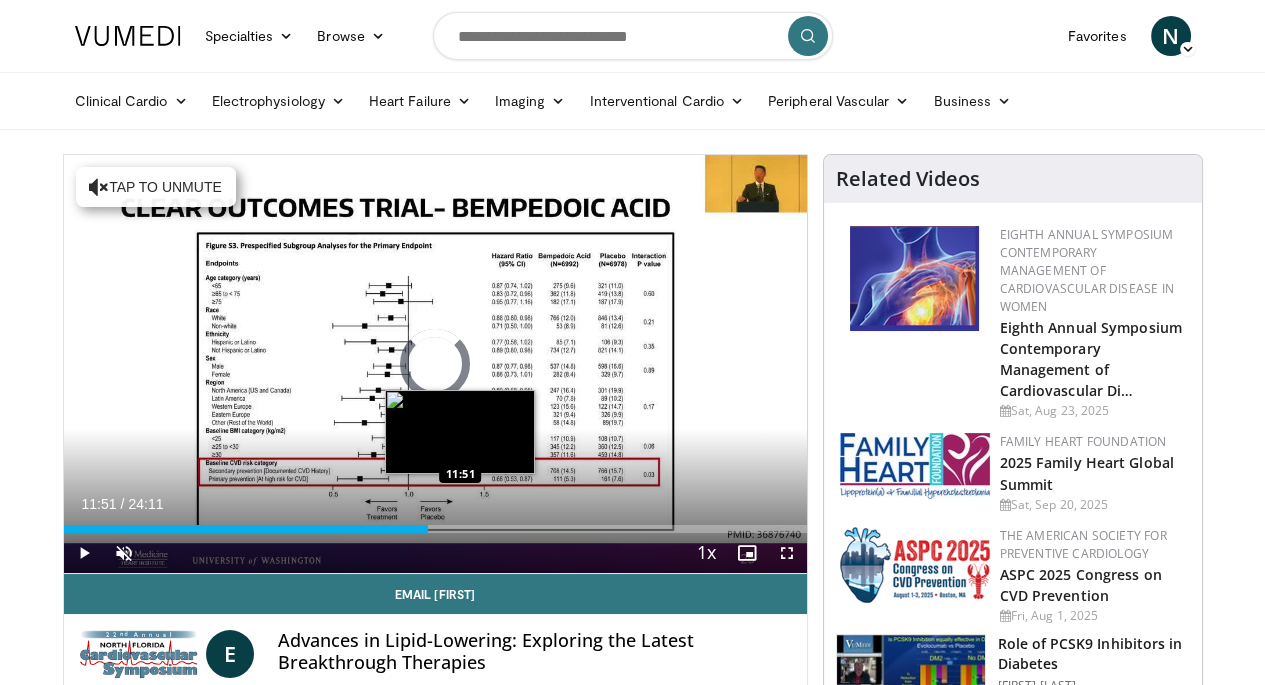 click on "Loaded :  0.00% 11:51 11:51" at bounding box center [435, 523] 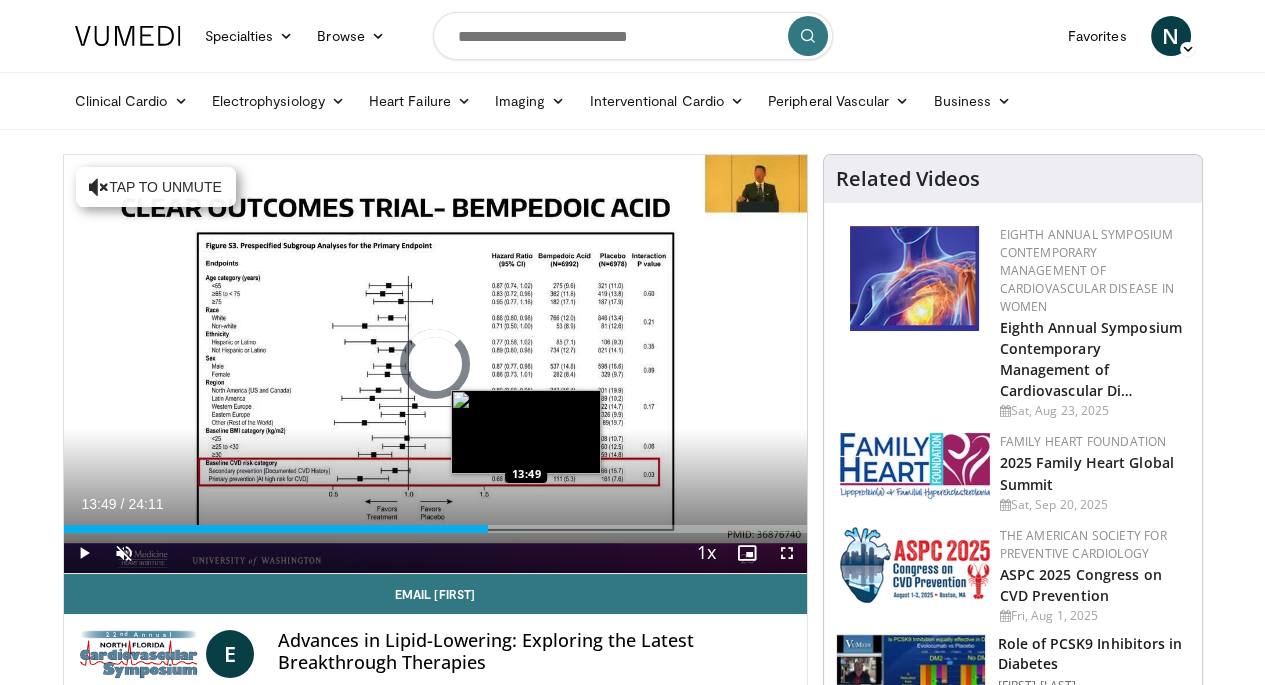 click on "Loaded :  0.00% 13:49 13:49" at bounding box center [435, 523] 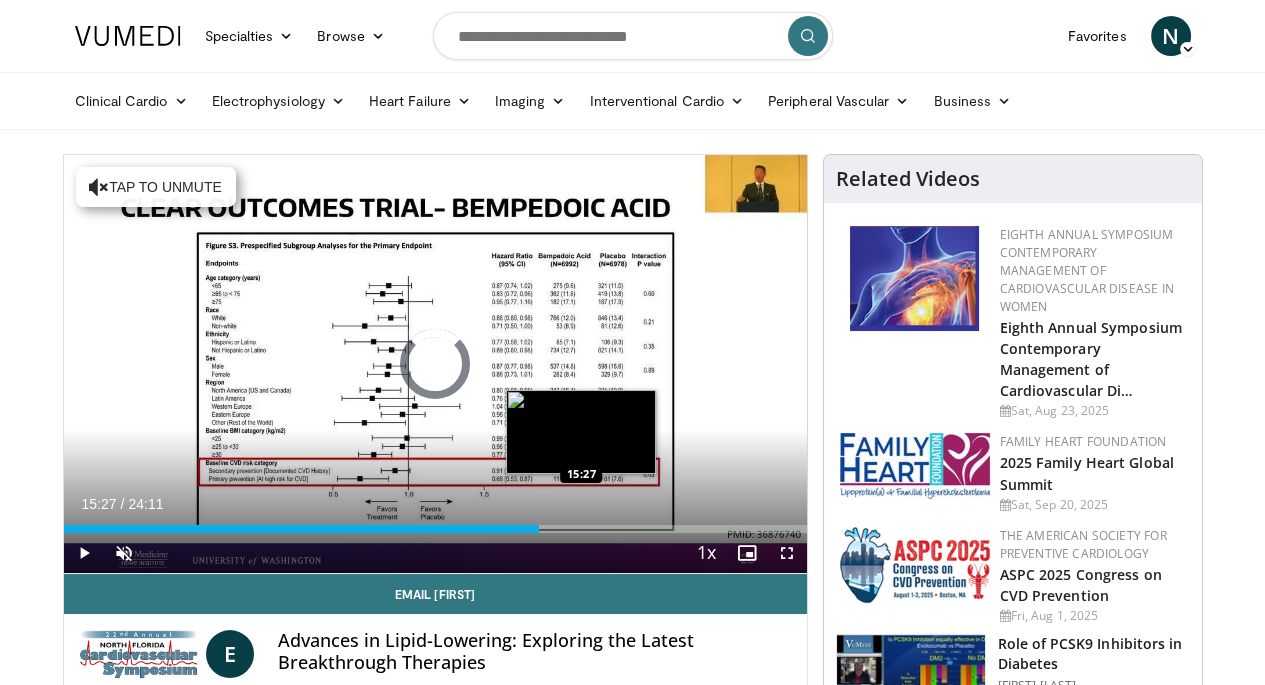 click on "Loaded :  57.26% 15:27 15:27" at bounding box center [435, 523] 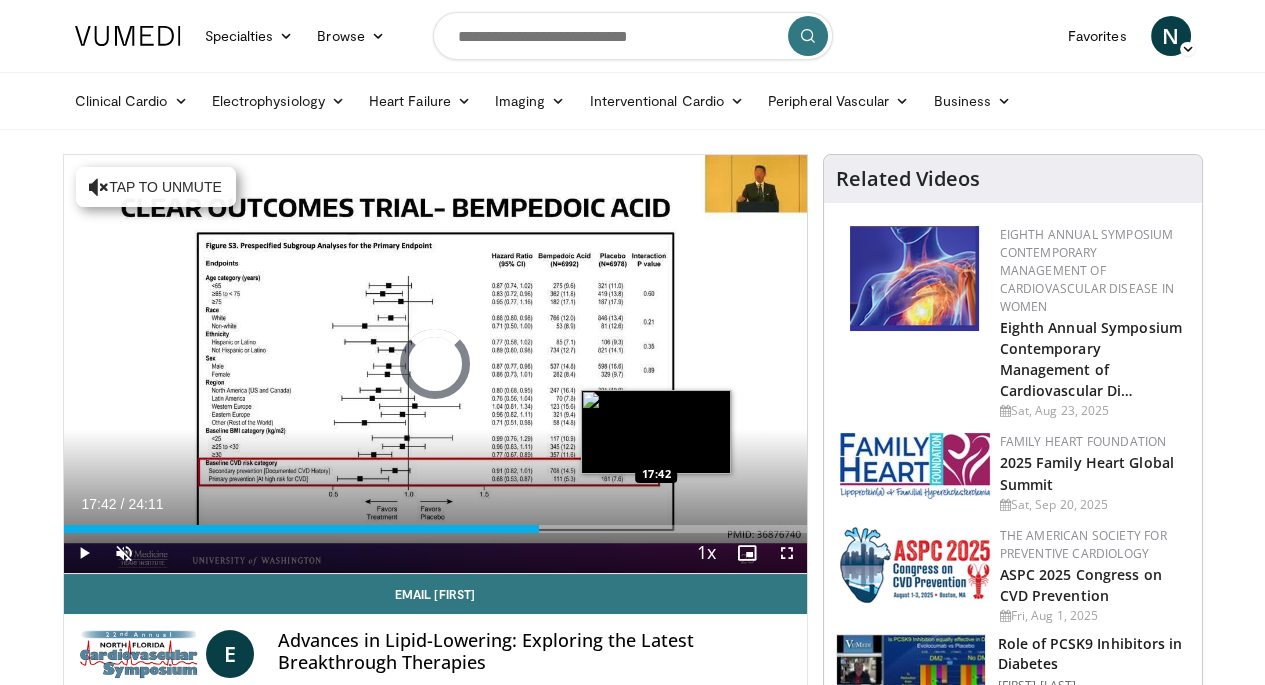 click on "Loaded :  0.00% 17:42 17:42" at bounding box center (435, 529) 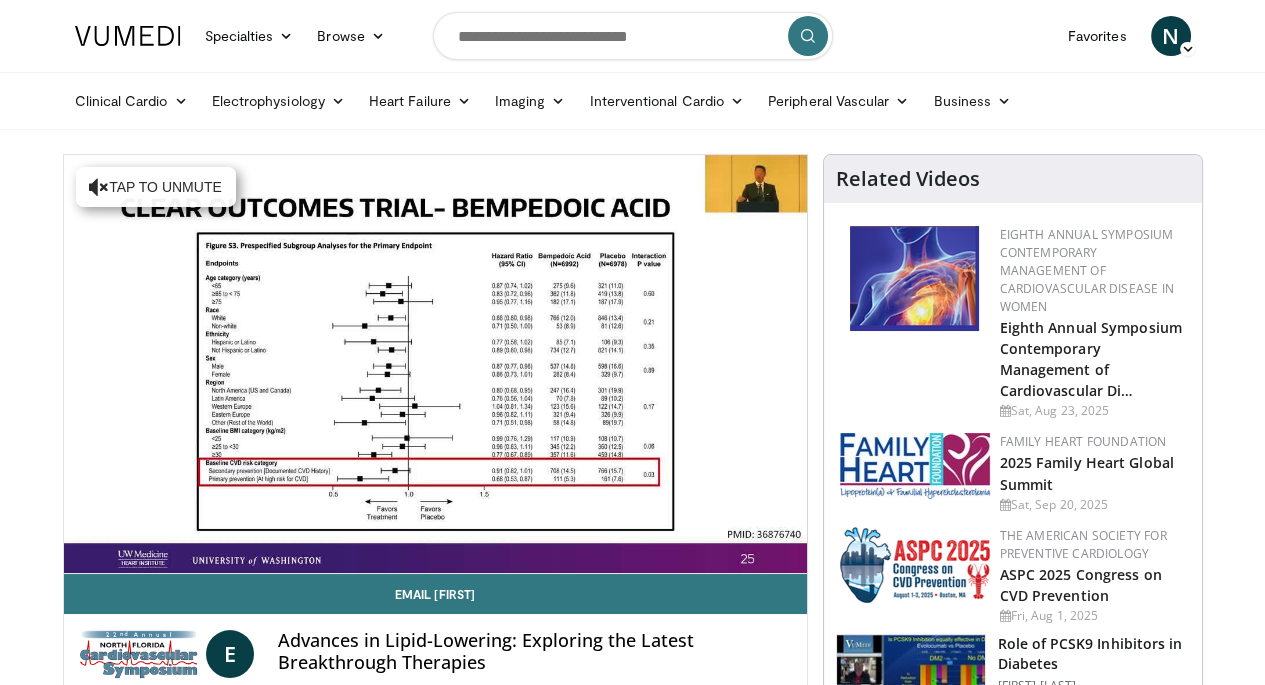 click on "10 seconds
Tap to unmute" at bounding box center [435, 364] 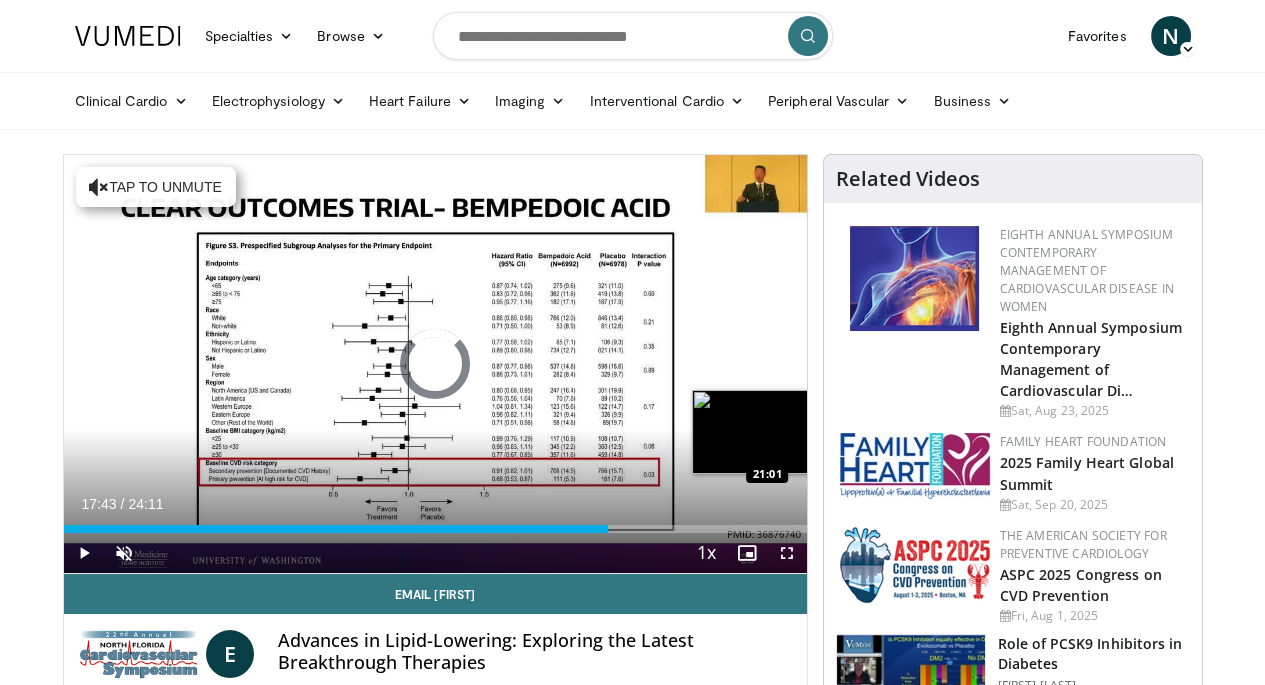 click on "Loaded :  0.00% 17:43 21:01" at bounding box center [435, 523] 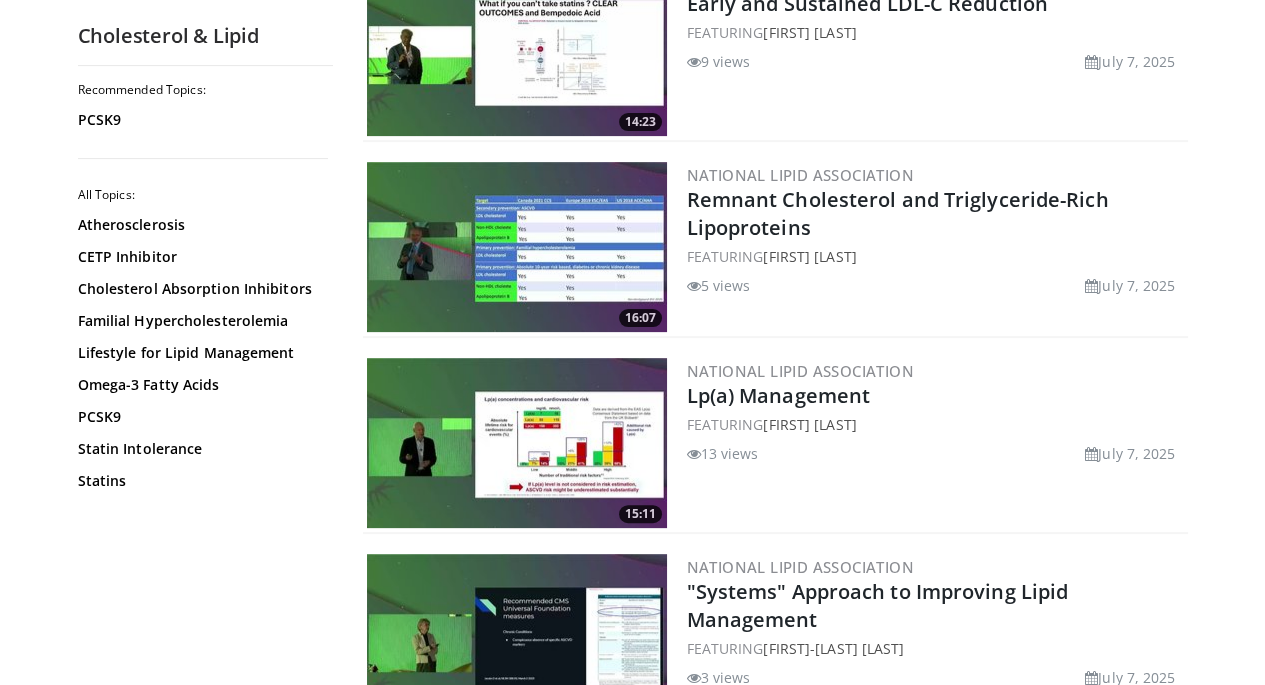 scroll, scrollTop: 1044, scrollLeft: 0, axis: vertical 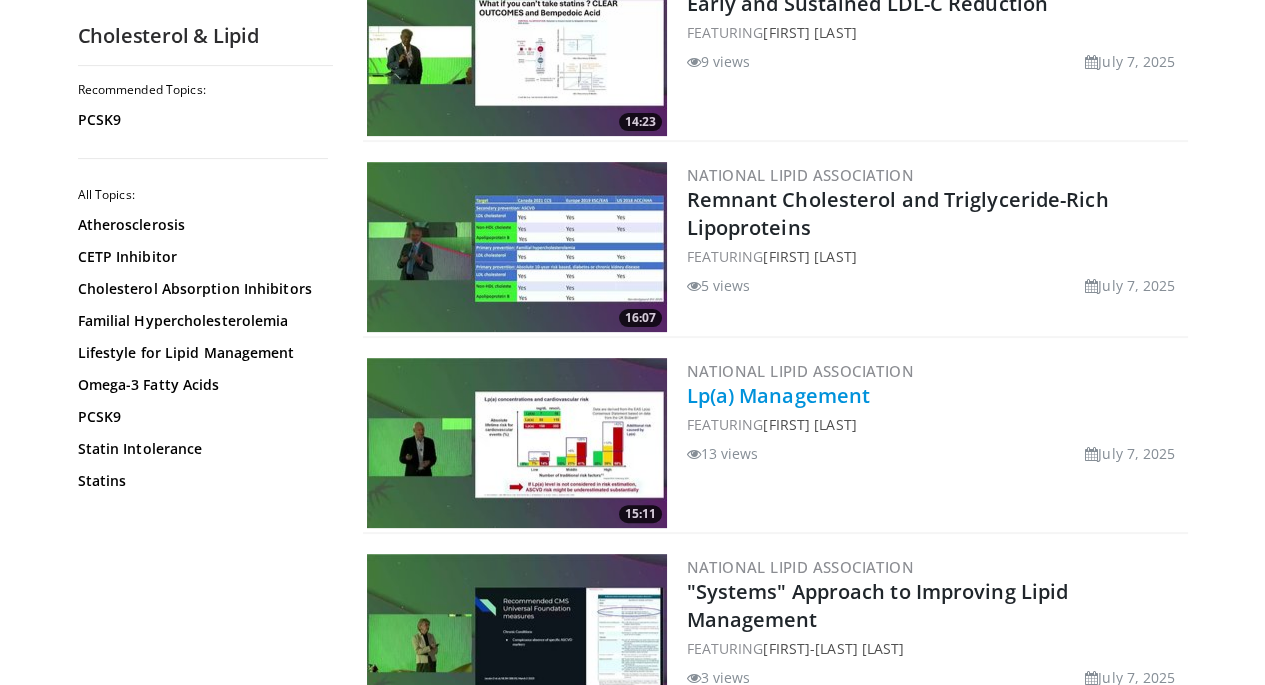 click on "Lp(a) Management" at bounding box center (779, 395) 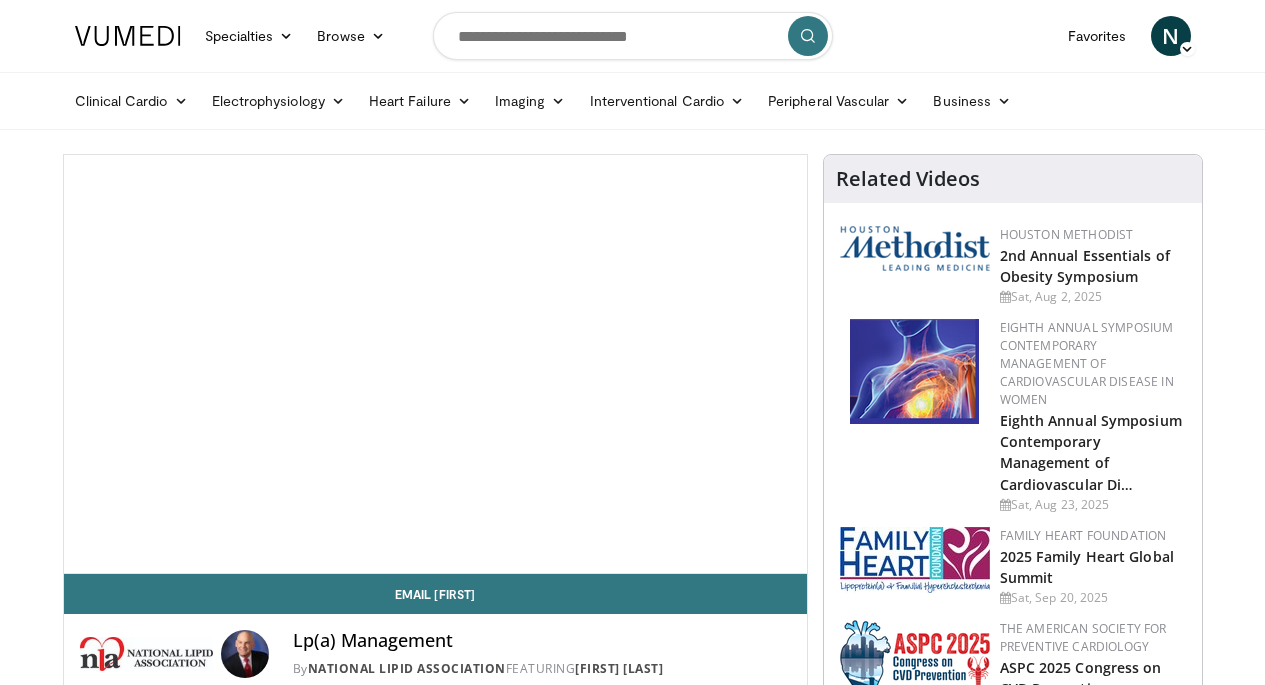 scroll, scrollTop: 0, scrollLeft: 0, axis: both 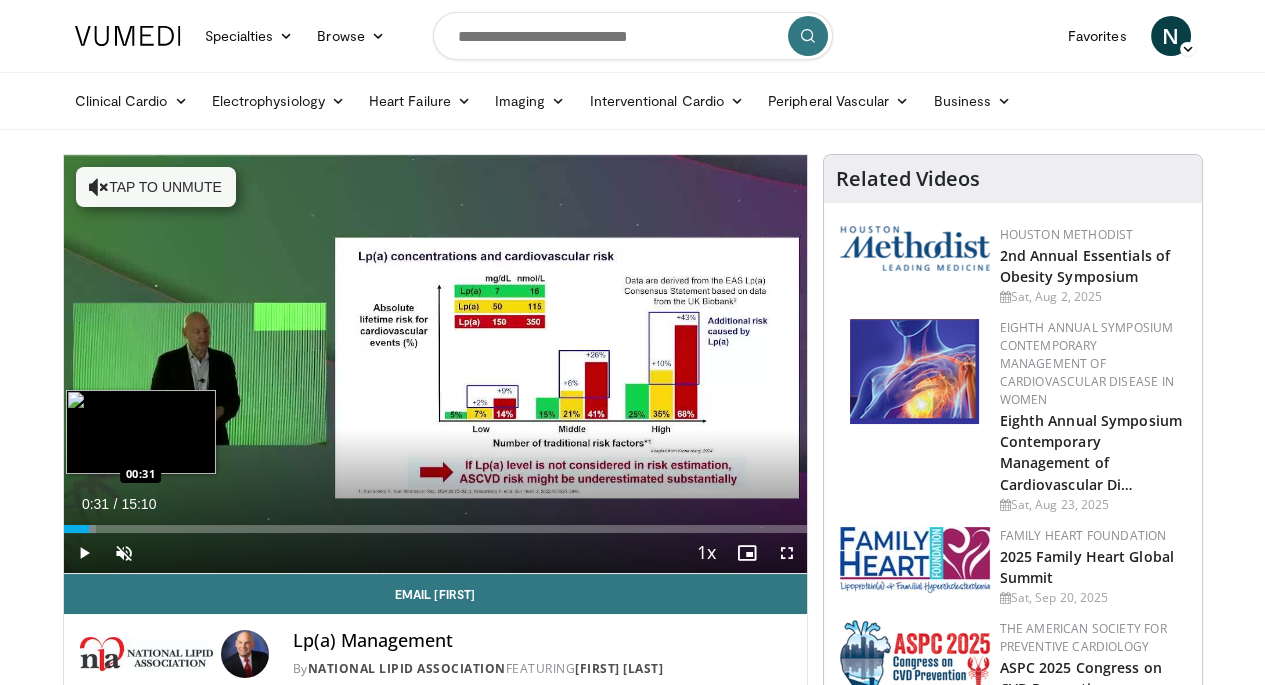 click on "Loaded :  4.38% 00:31 00:31" at bounding box center (435, 529) 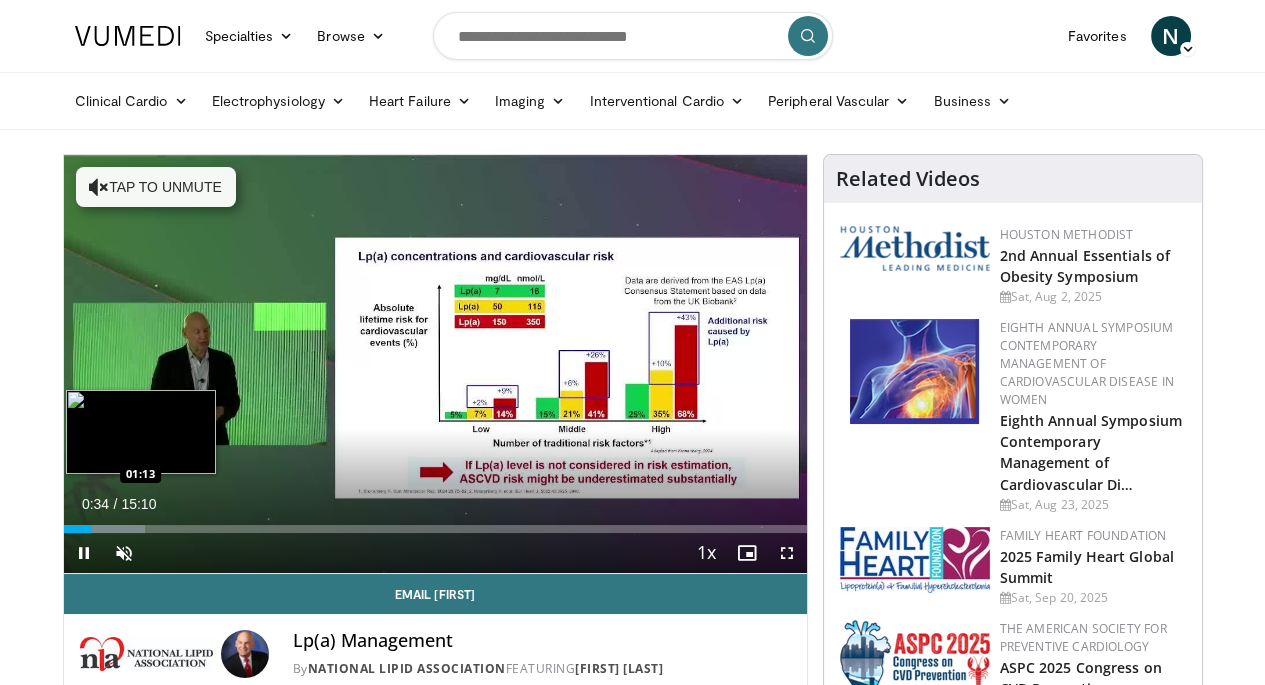 click at bounding box center (106, 529) 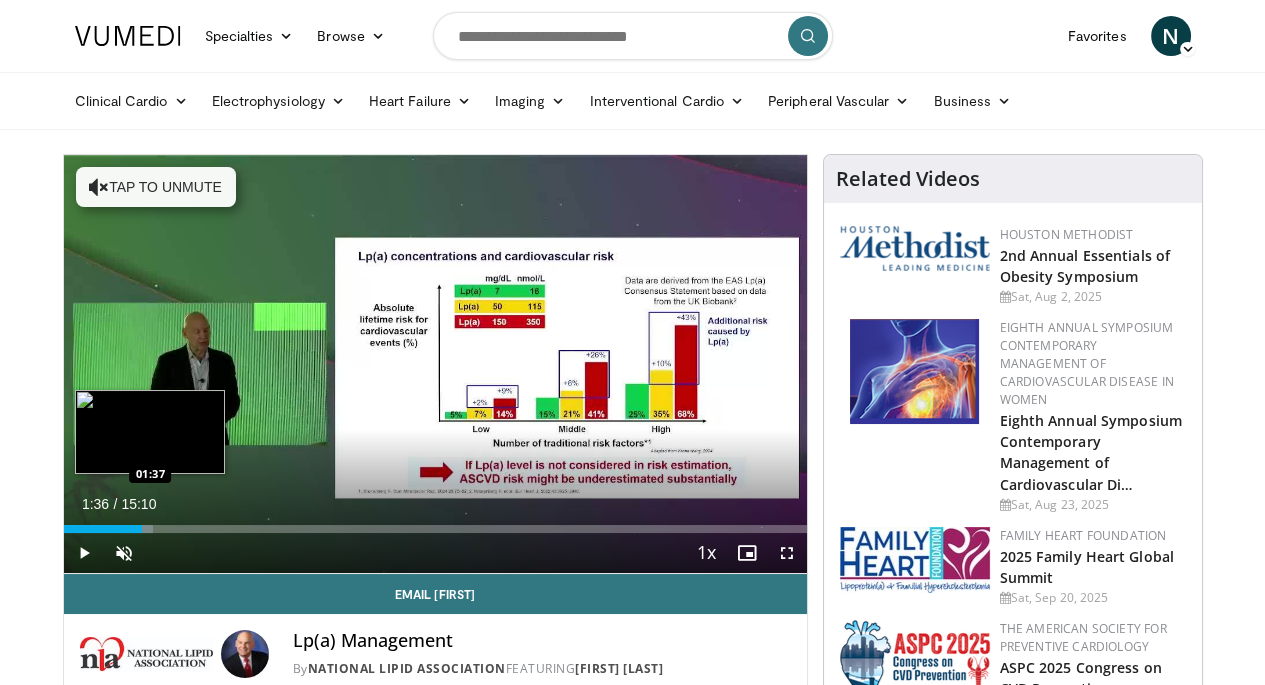 click on "Loaded :  12.06% 01:36 01:37" at bounding box center (435, 529) 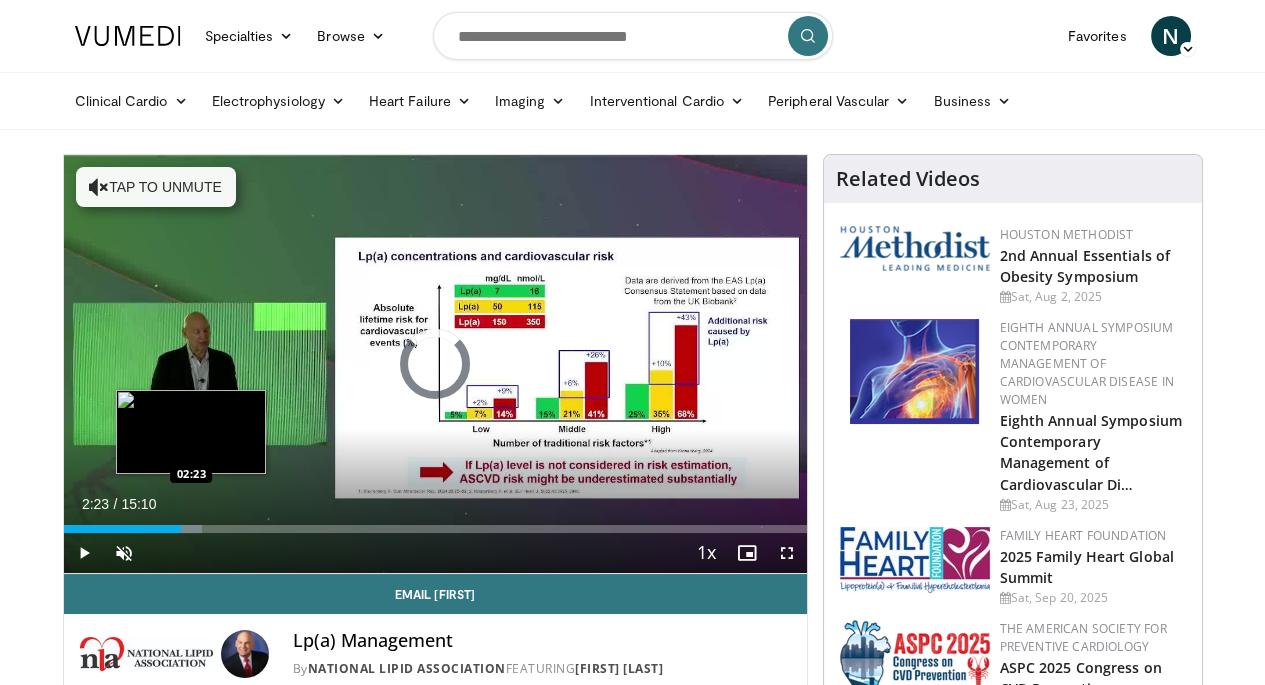 click at bounding box center (162, 529) 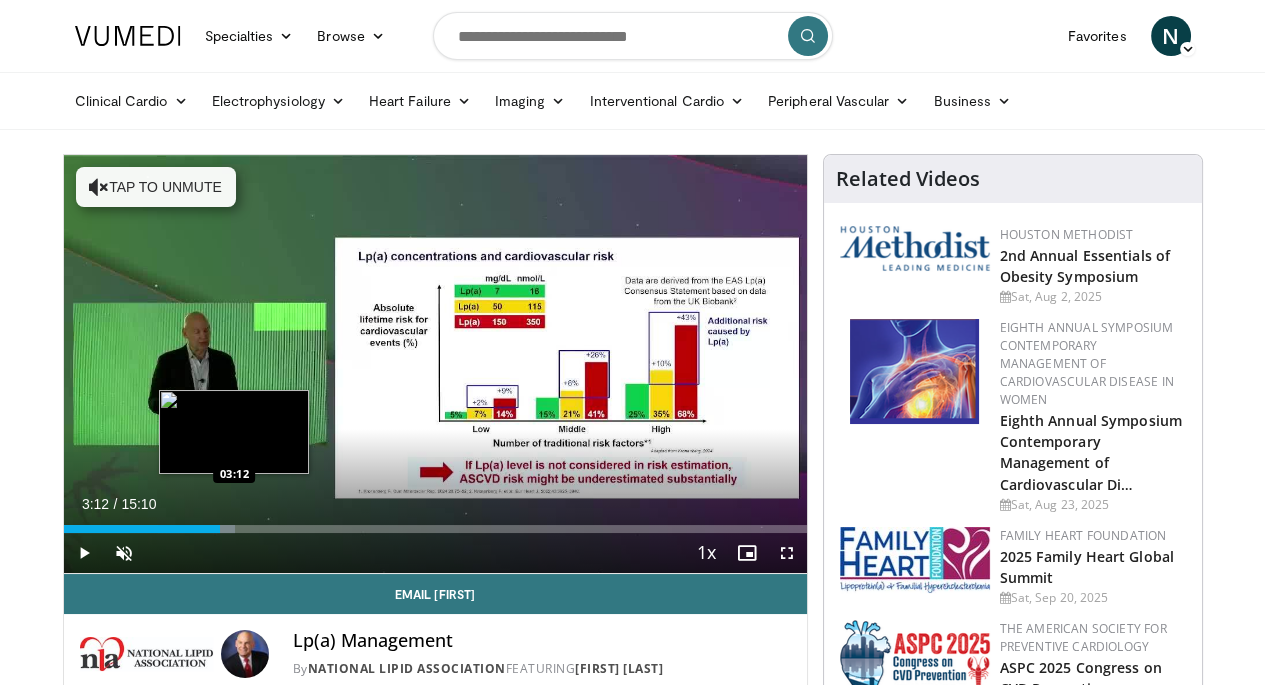 click at bounding box center (196, 529) 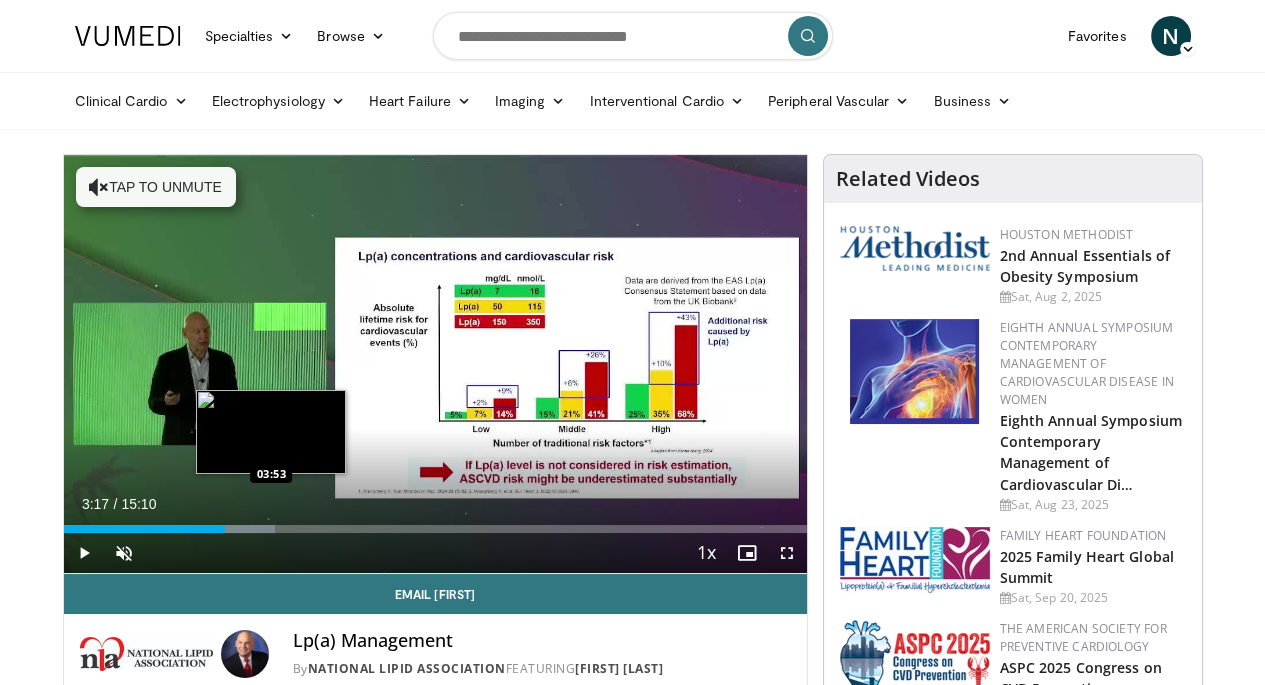 click at bounding box center [236, 529] 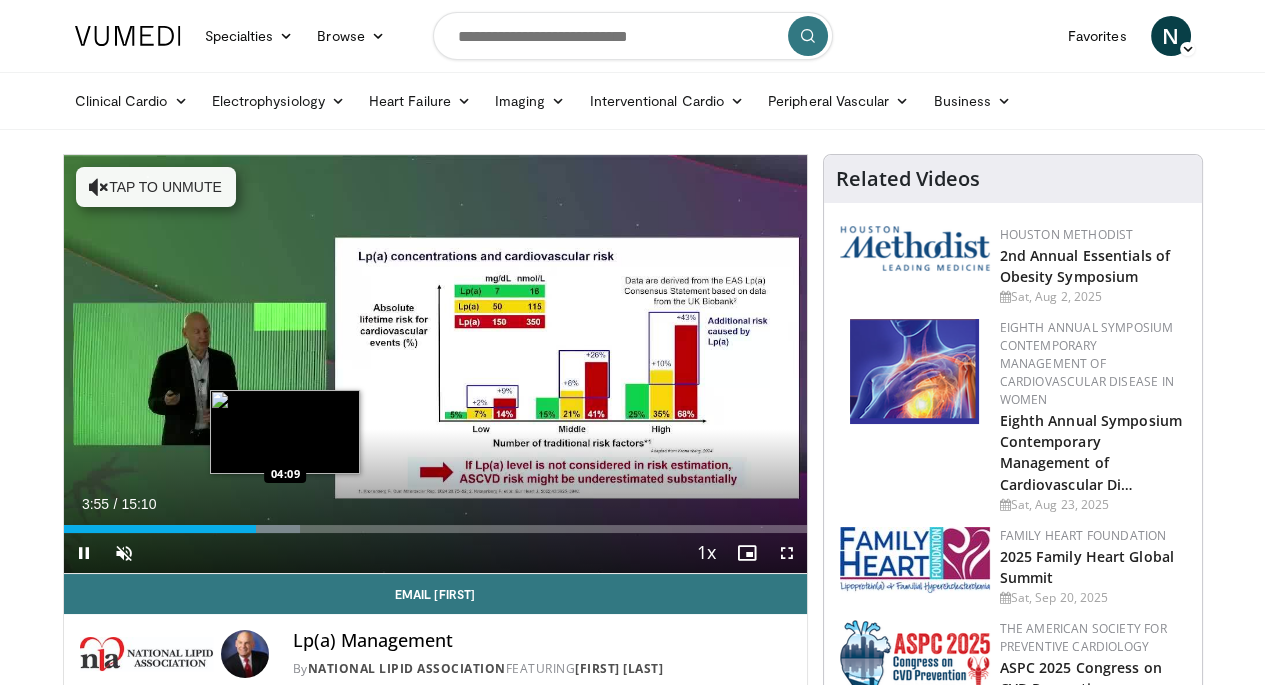 click on "**********" at bounding box center [435, 364] 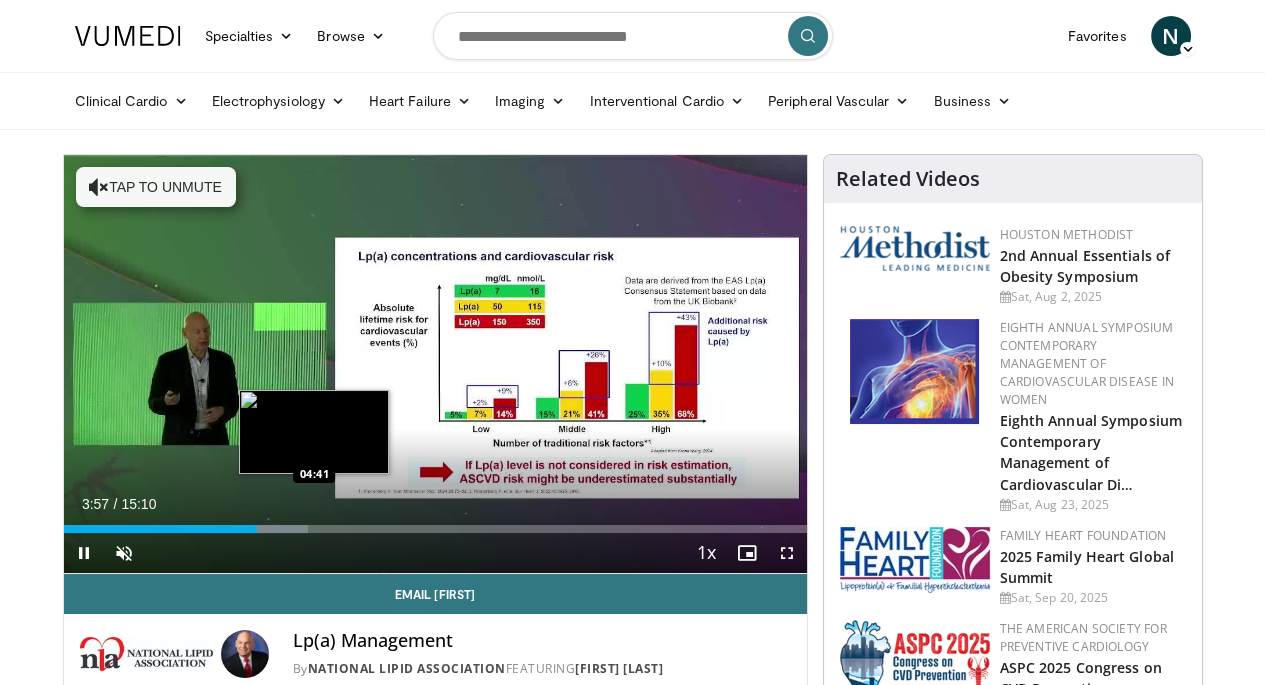 click at bounding box center [270, 529] 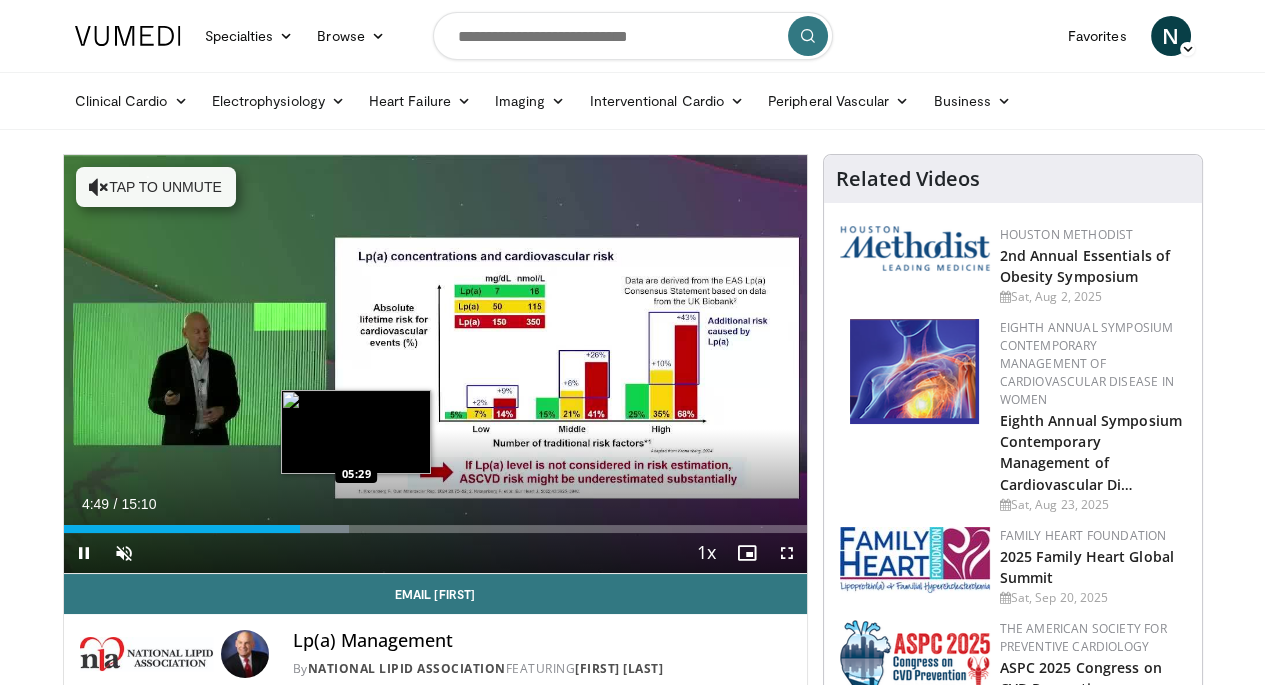 click on "Loaded :  38.39% 04:49 05:29" at bounding box center (435, 529) 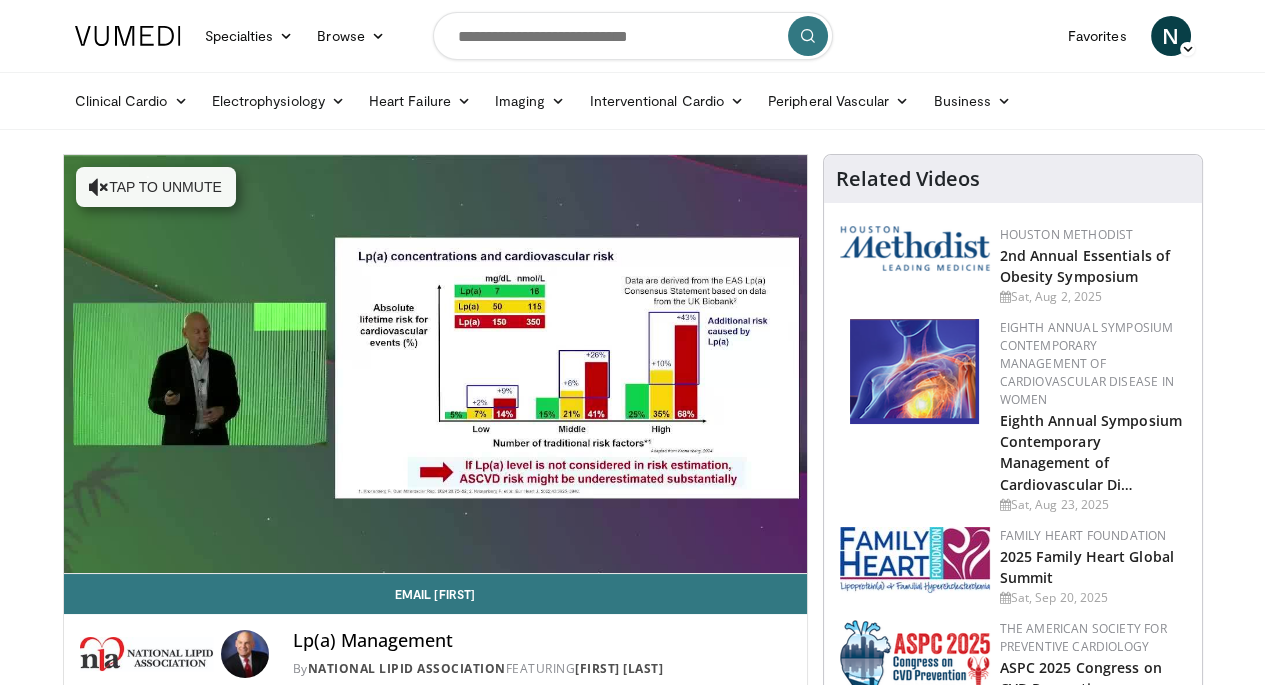 click on "**********" at bounding box center [435, 364] 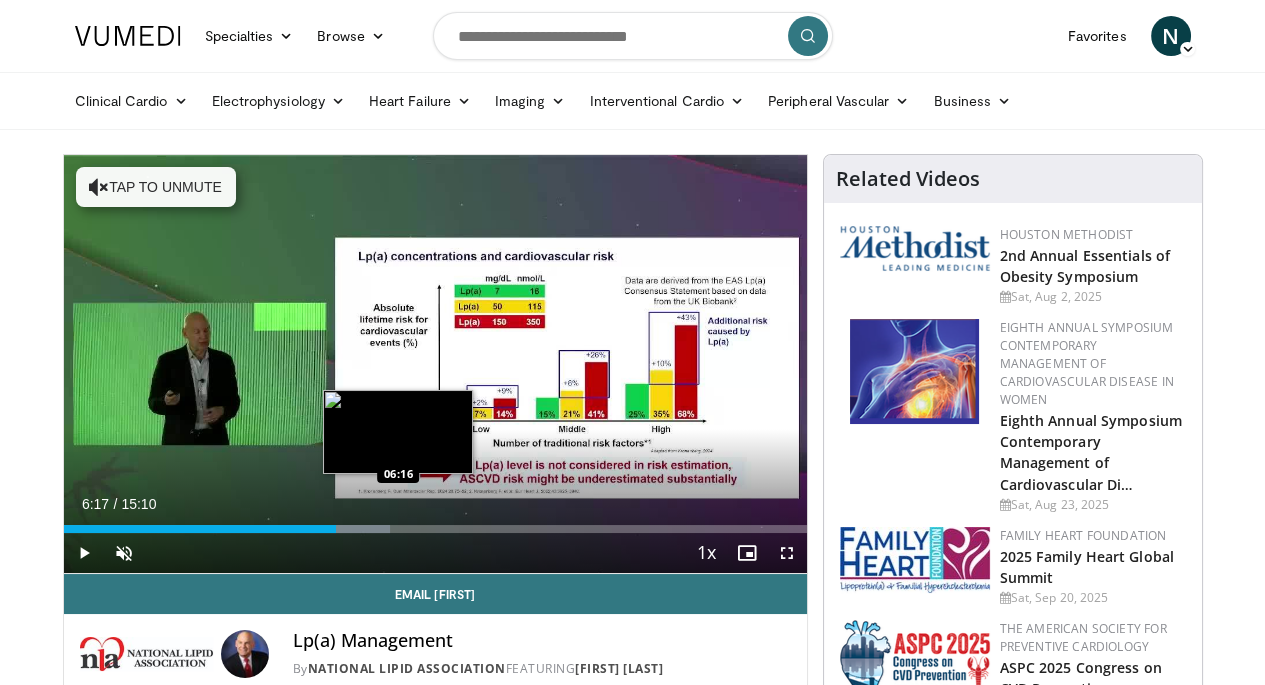click at bounding box center (349, 529) 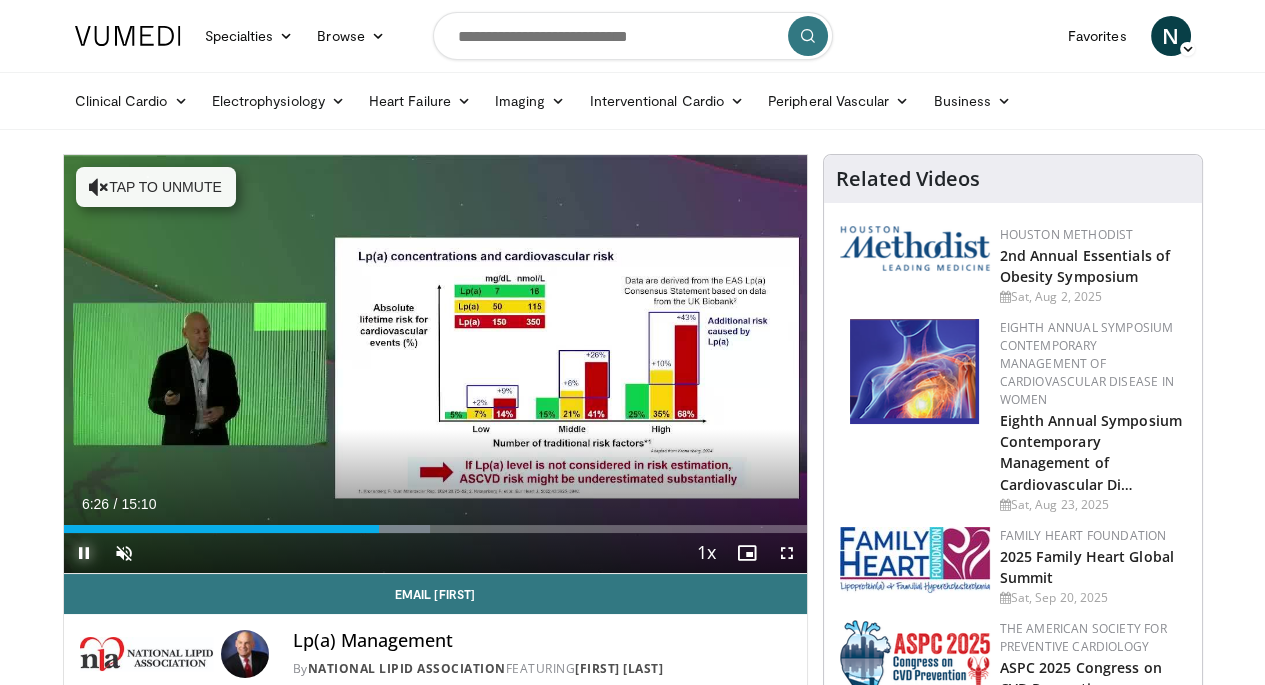 click at bounding box center [84, 553] 